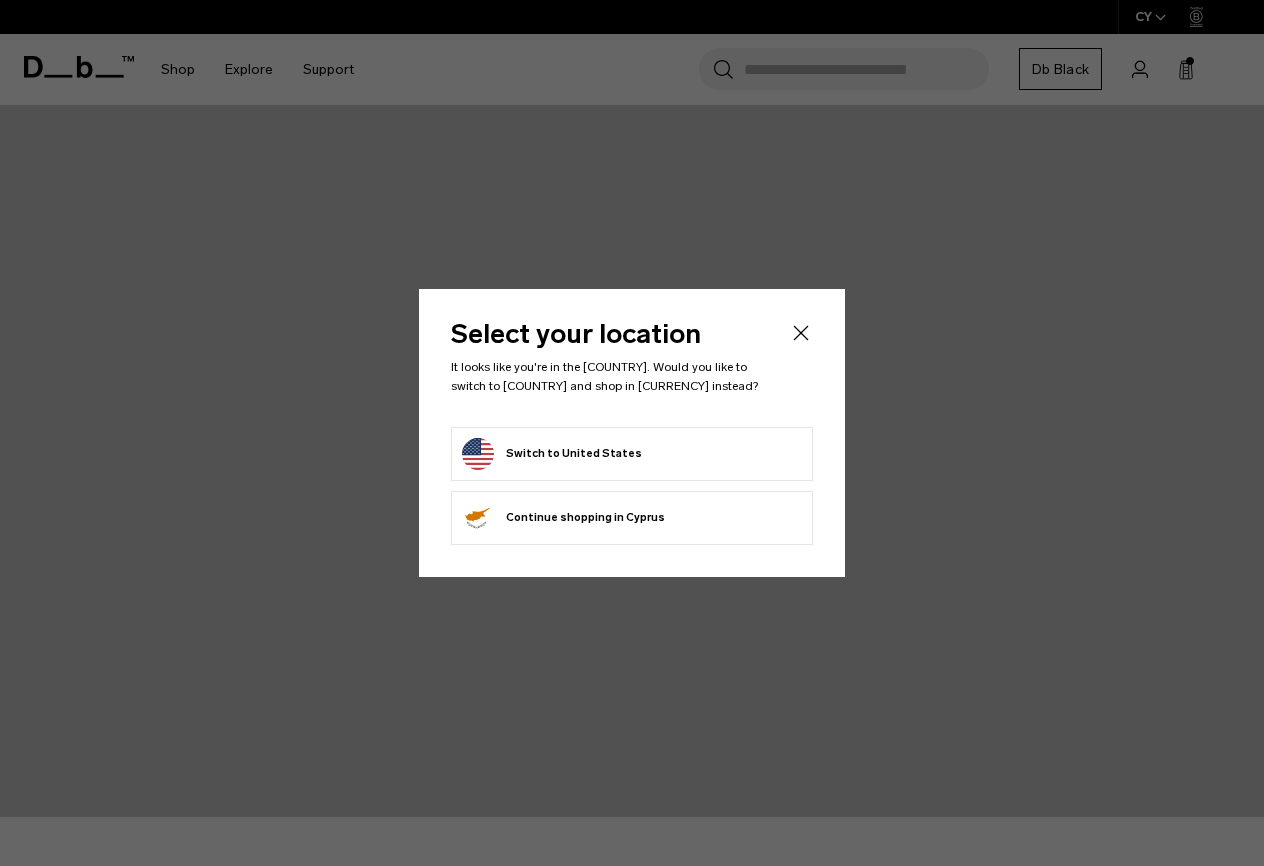 scroll, scrollTop: 0, scrollLeft: 0, axis: both 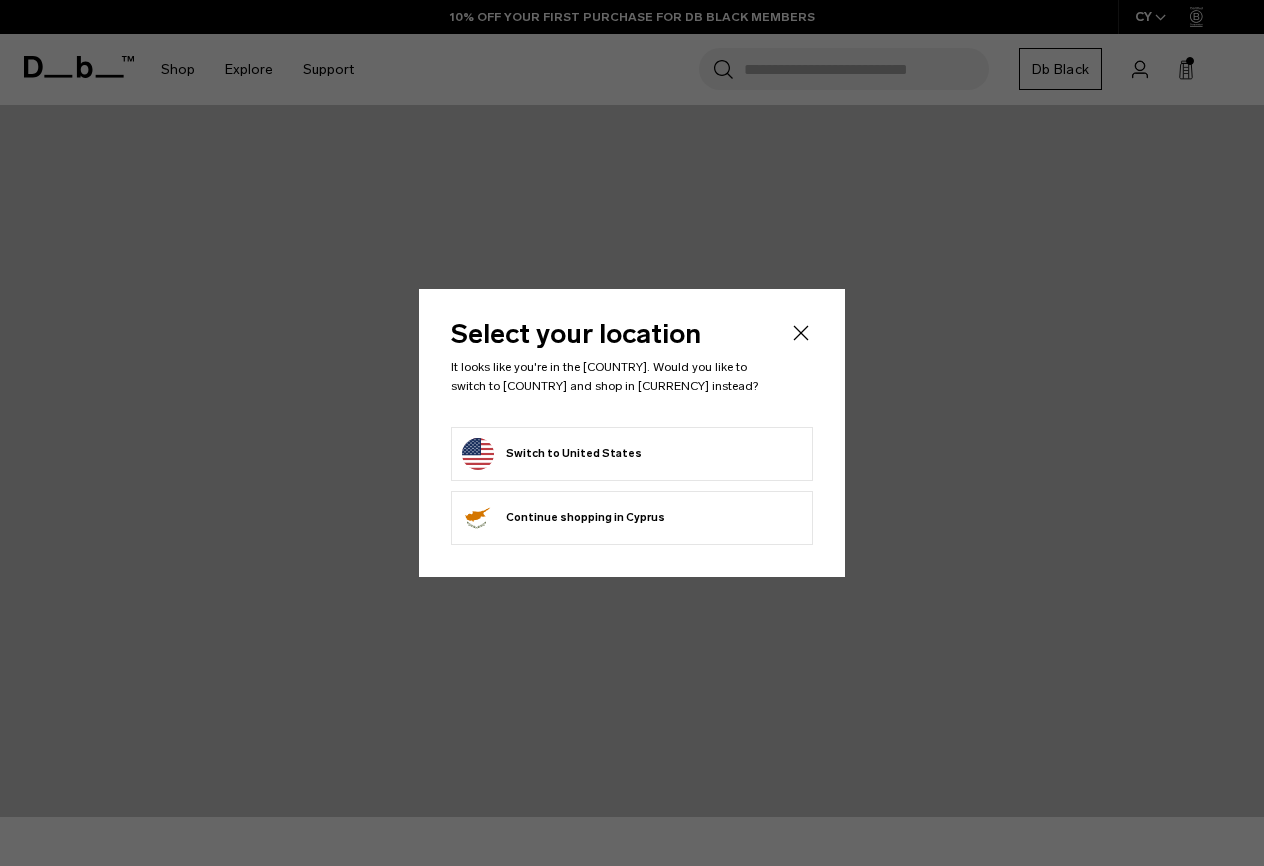click on "Switch to United States" at bounding box center [552, 454] 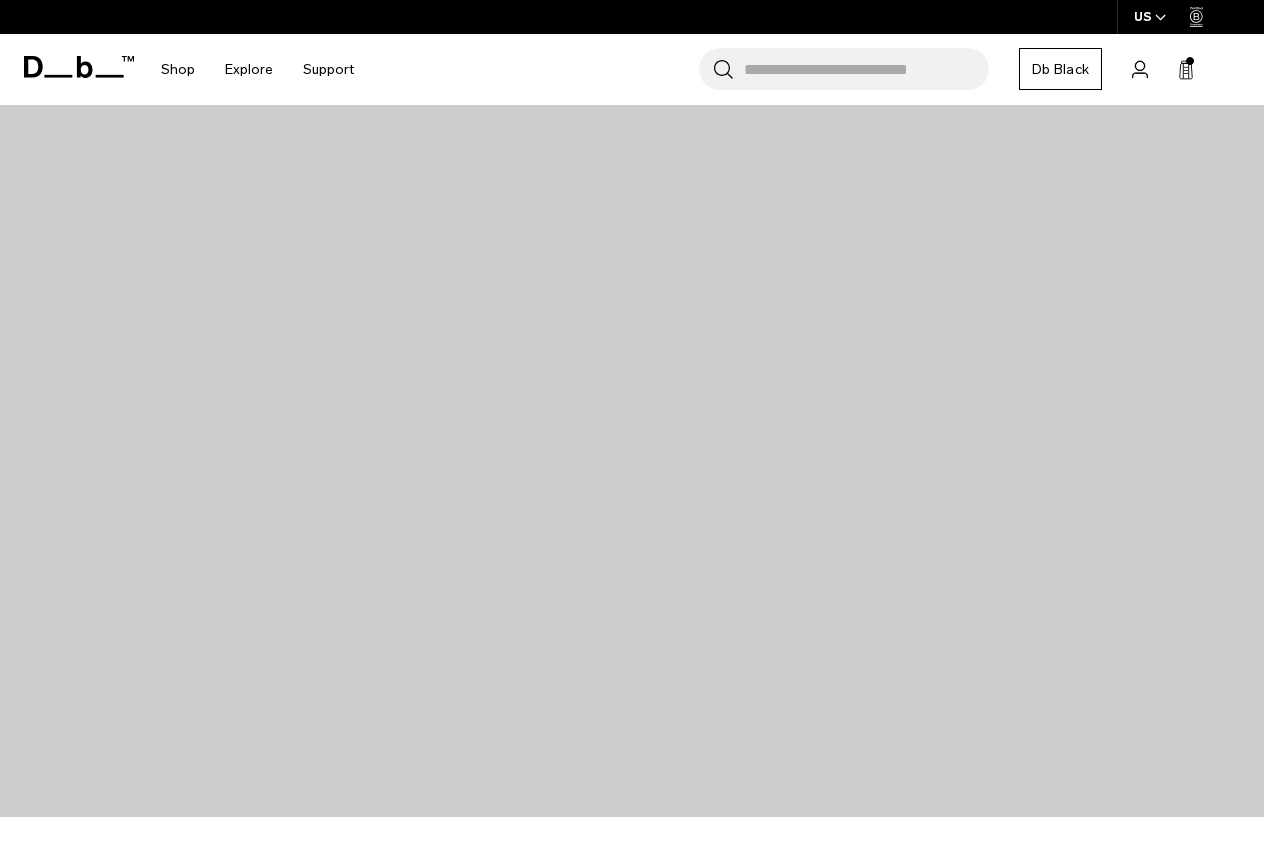 scroll, scrollTop: 0, scrollLeft: 0, axis: both 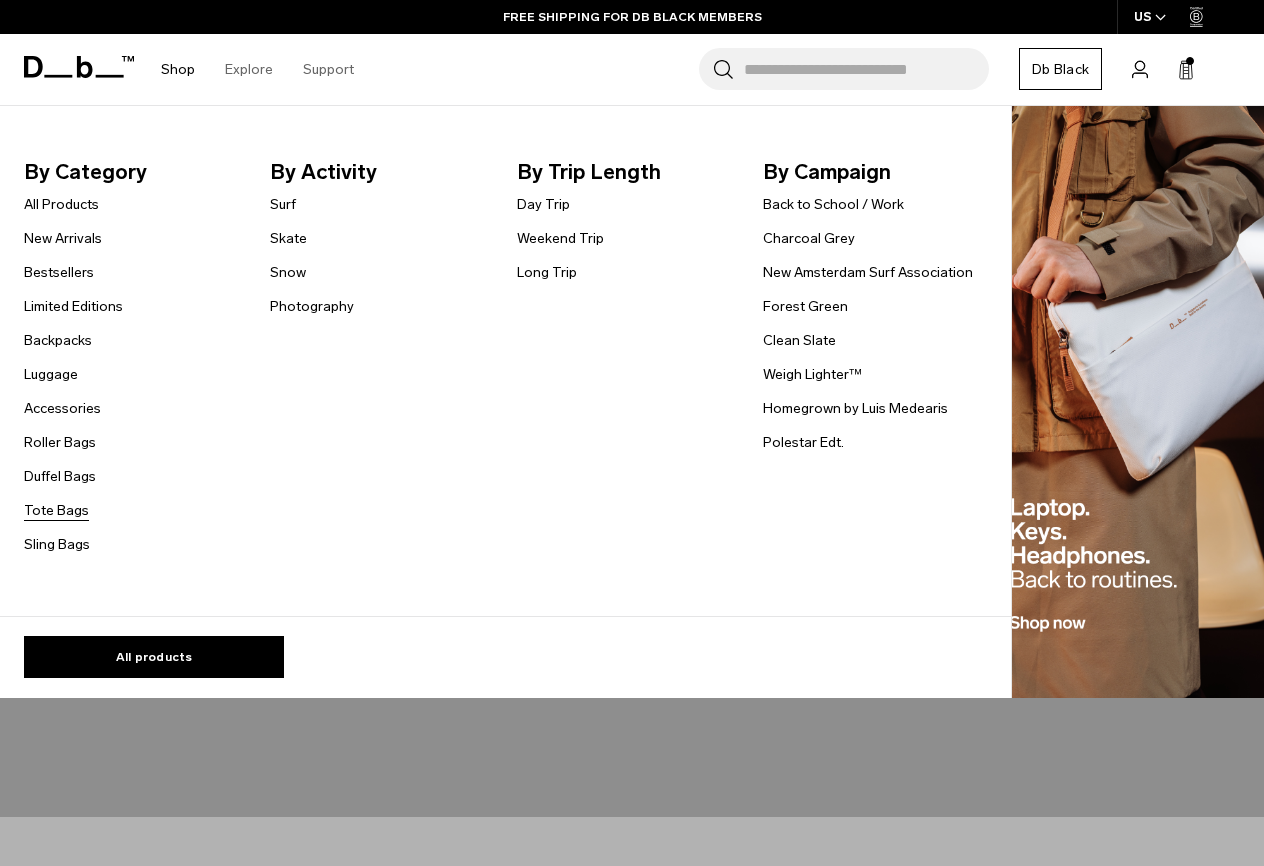 click on "Tote Bags" at bounding box center (56, 510) 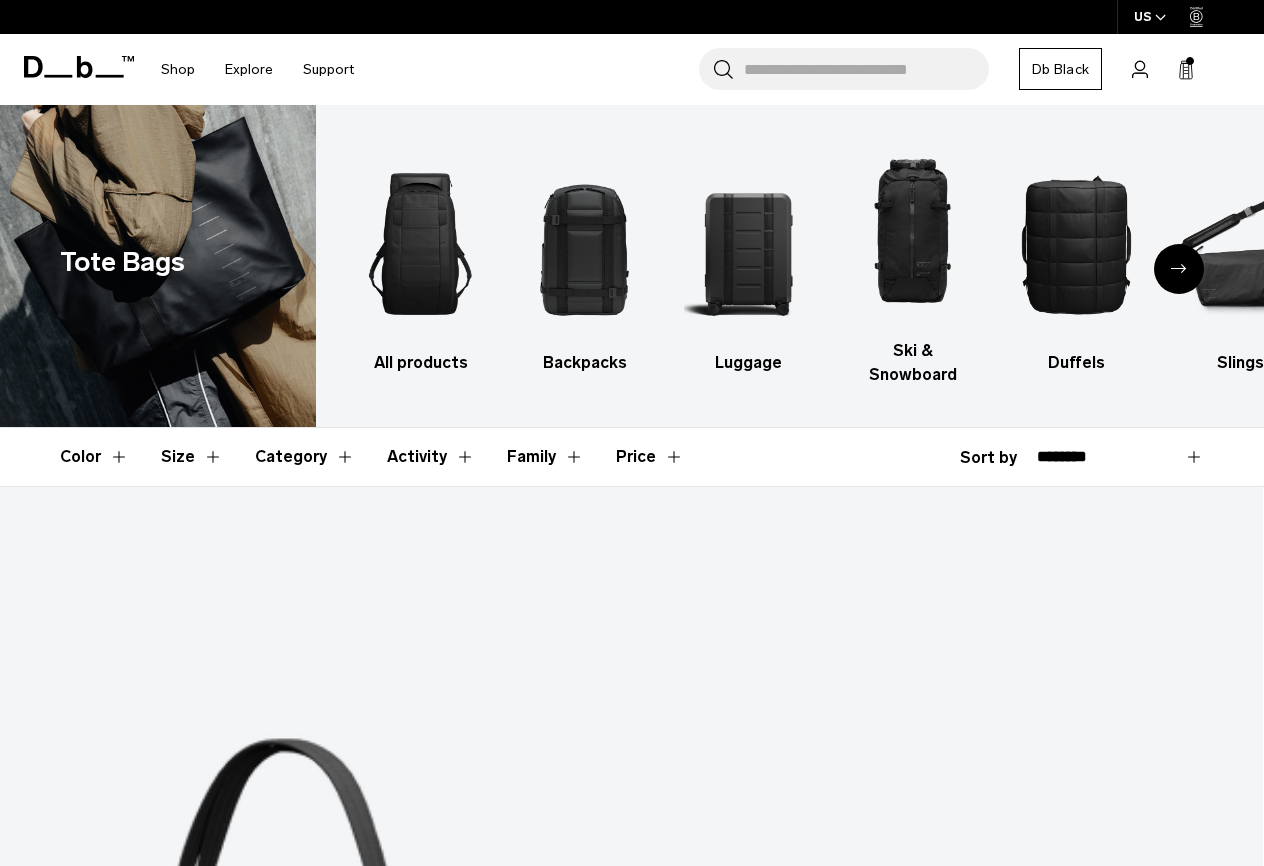 scroll, scrollTop: 0, scrollLeft: 0, axis: both 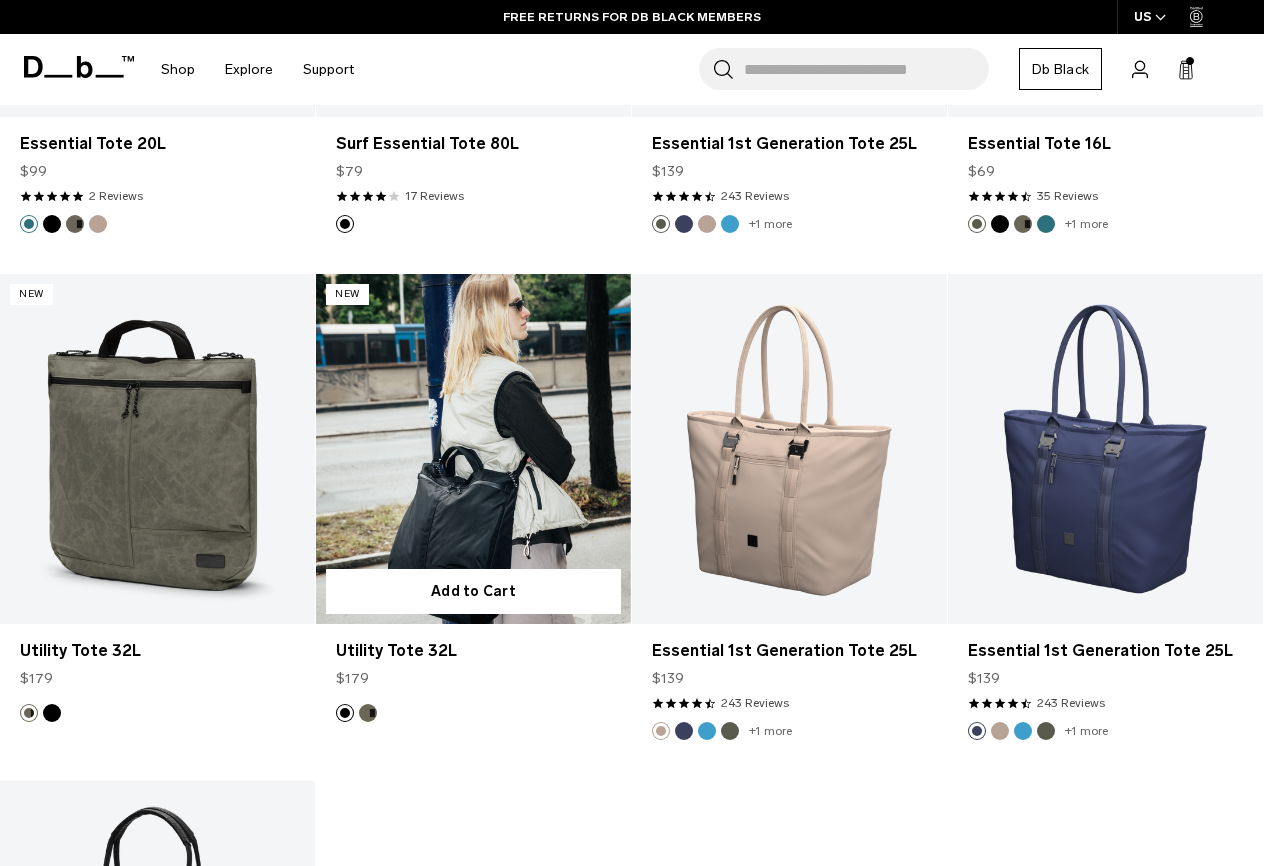 click at bounding box center [473, 449] 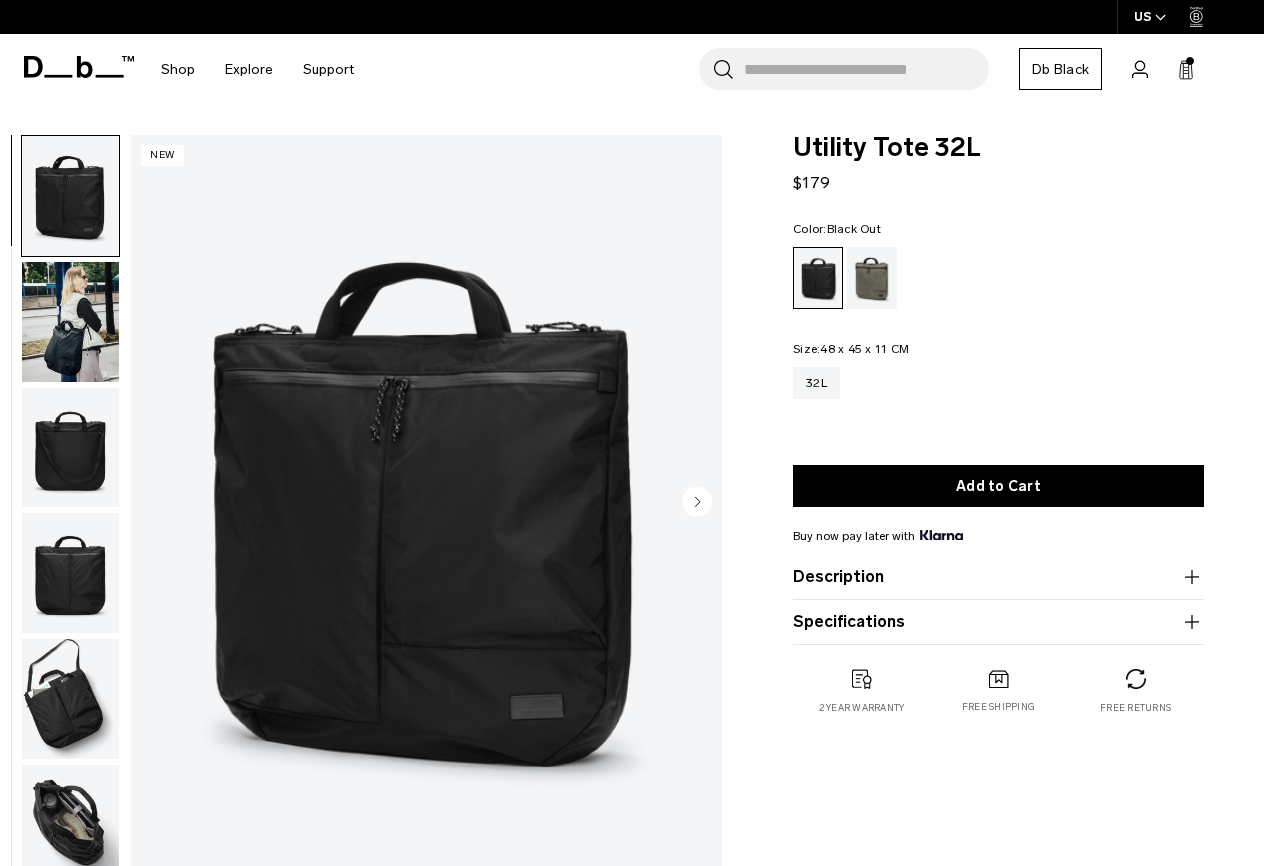 scroll, scrollTop: 0, scrollLeft: 0, axis: both 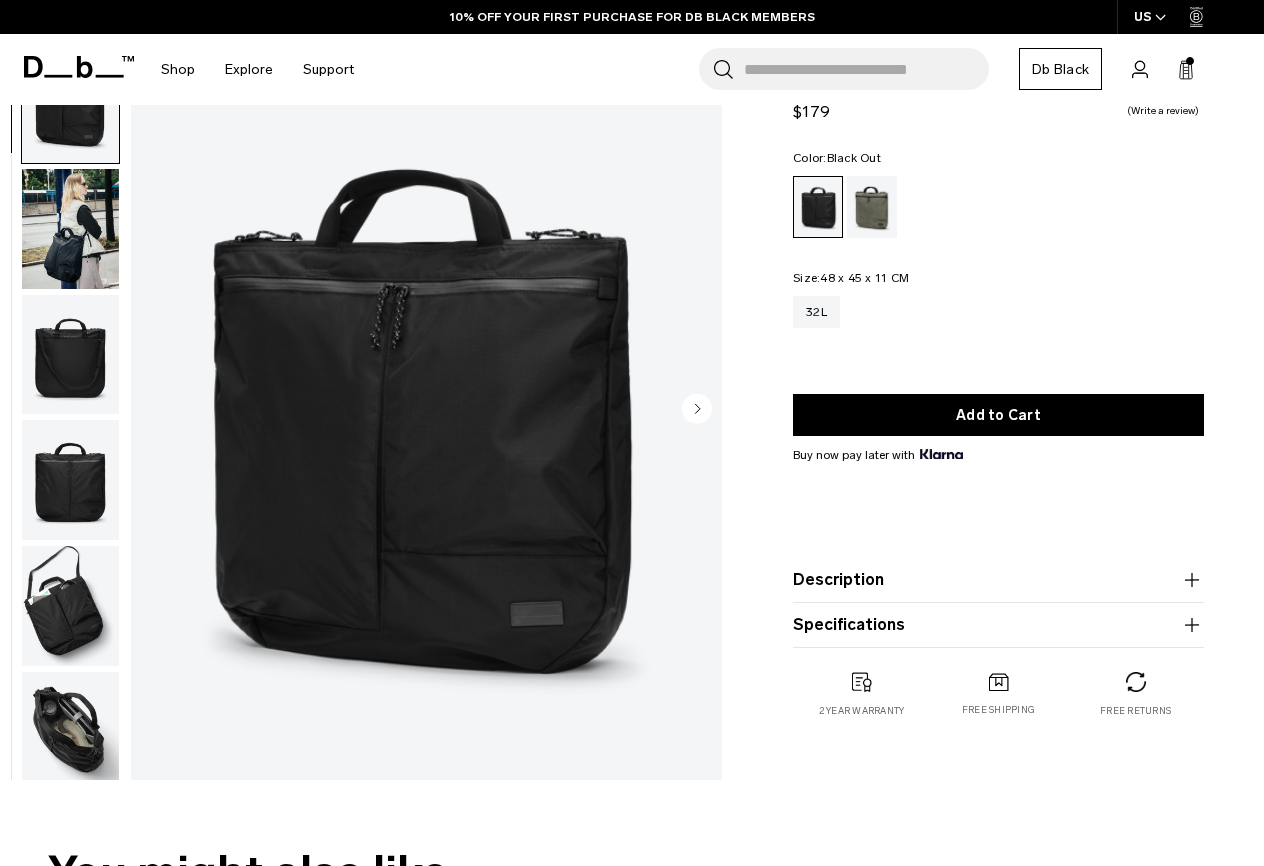 click on "Specifications" at bounding box center [998, 625] 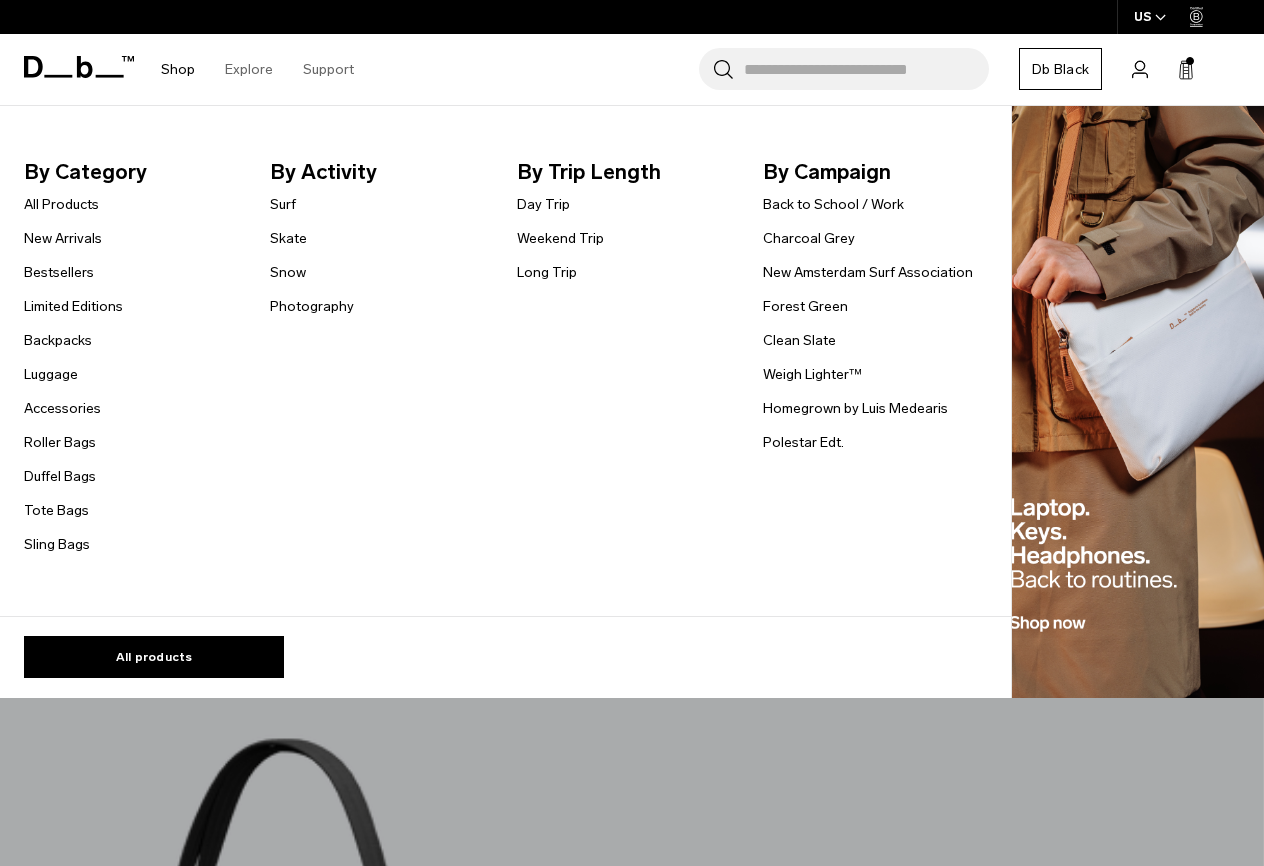 scroll, scrollTop: 2241, scrollLeft: 0, axis: vertical 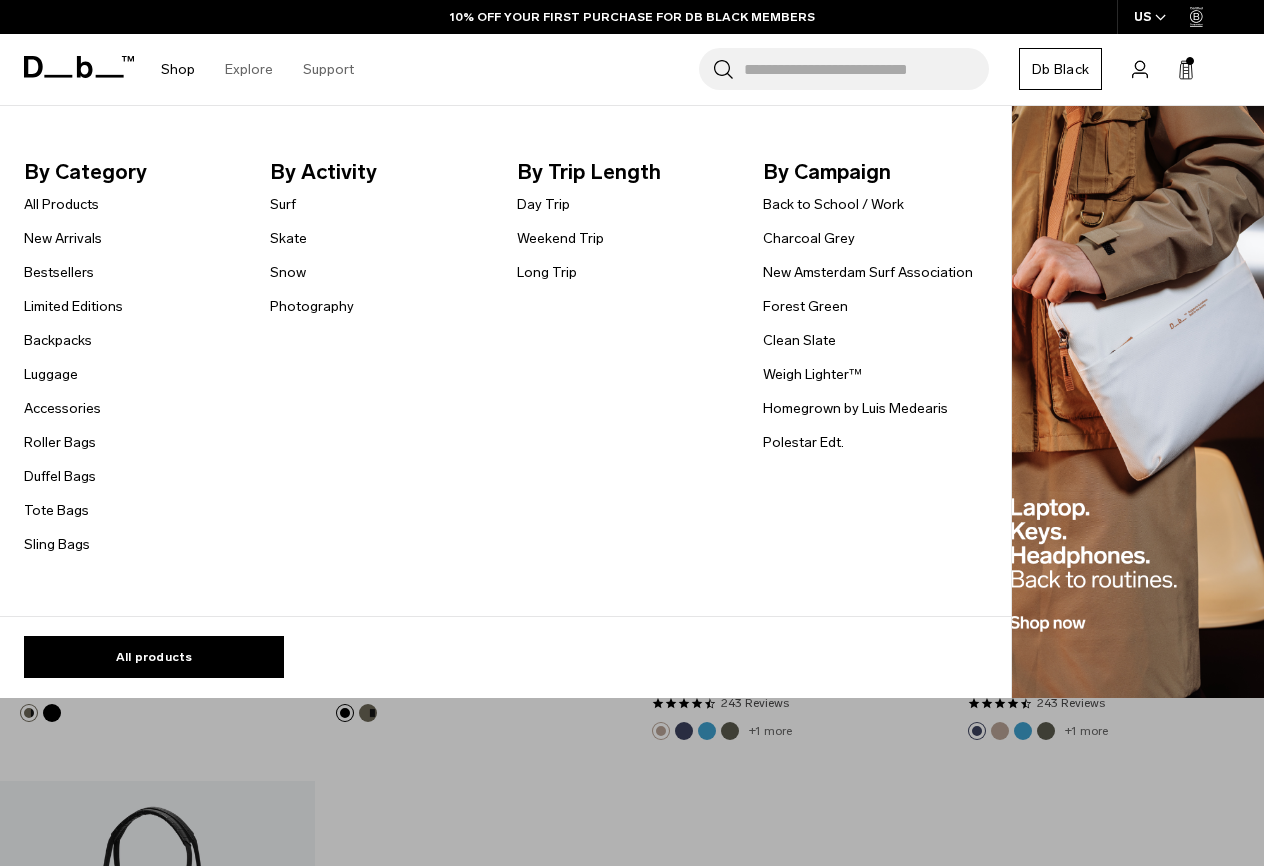 click on "Tote Bags" at bounding box center [73, 510] 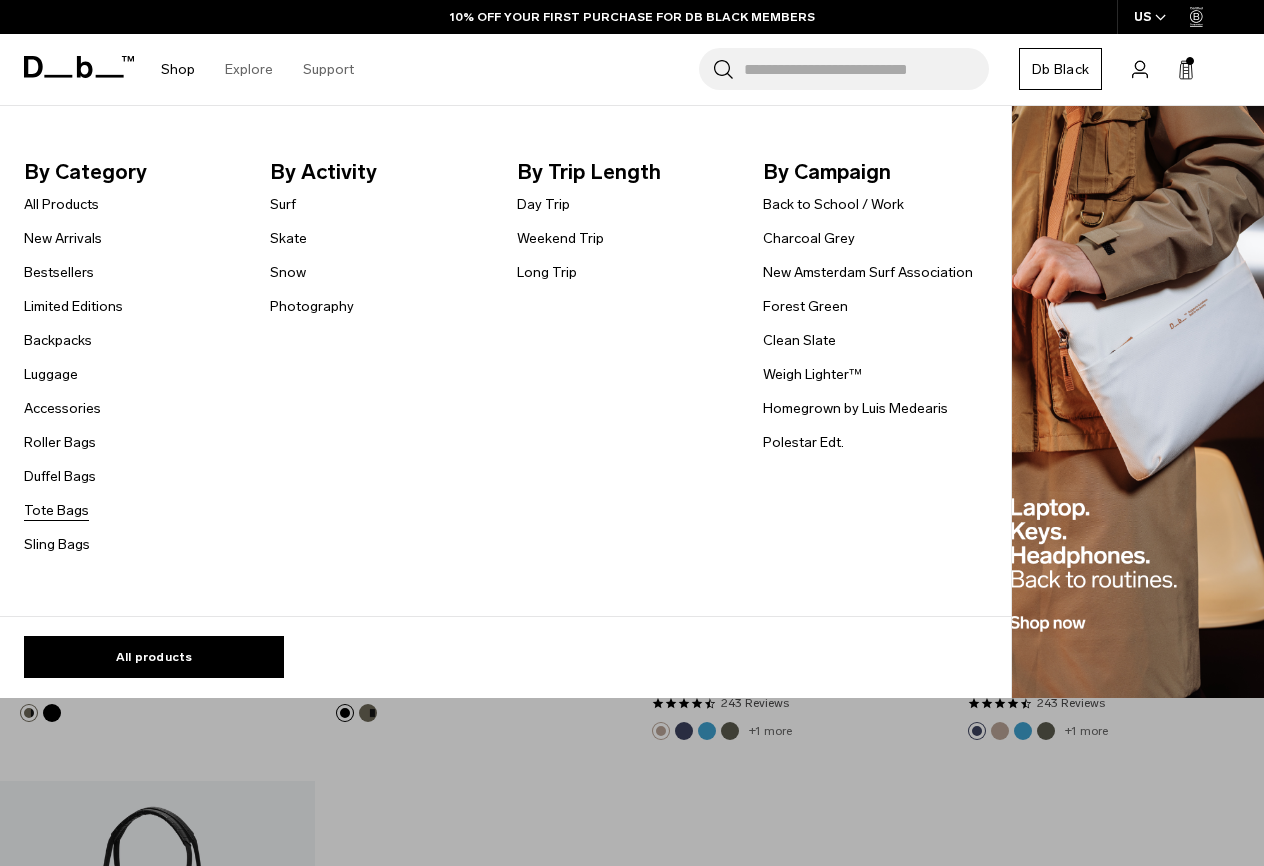 click on "Tote Bags" at bounding box center (56, 510) 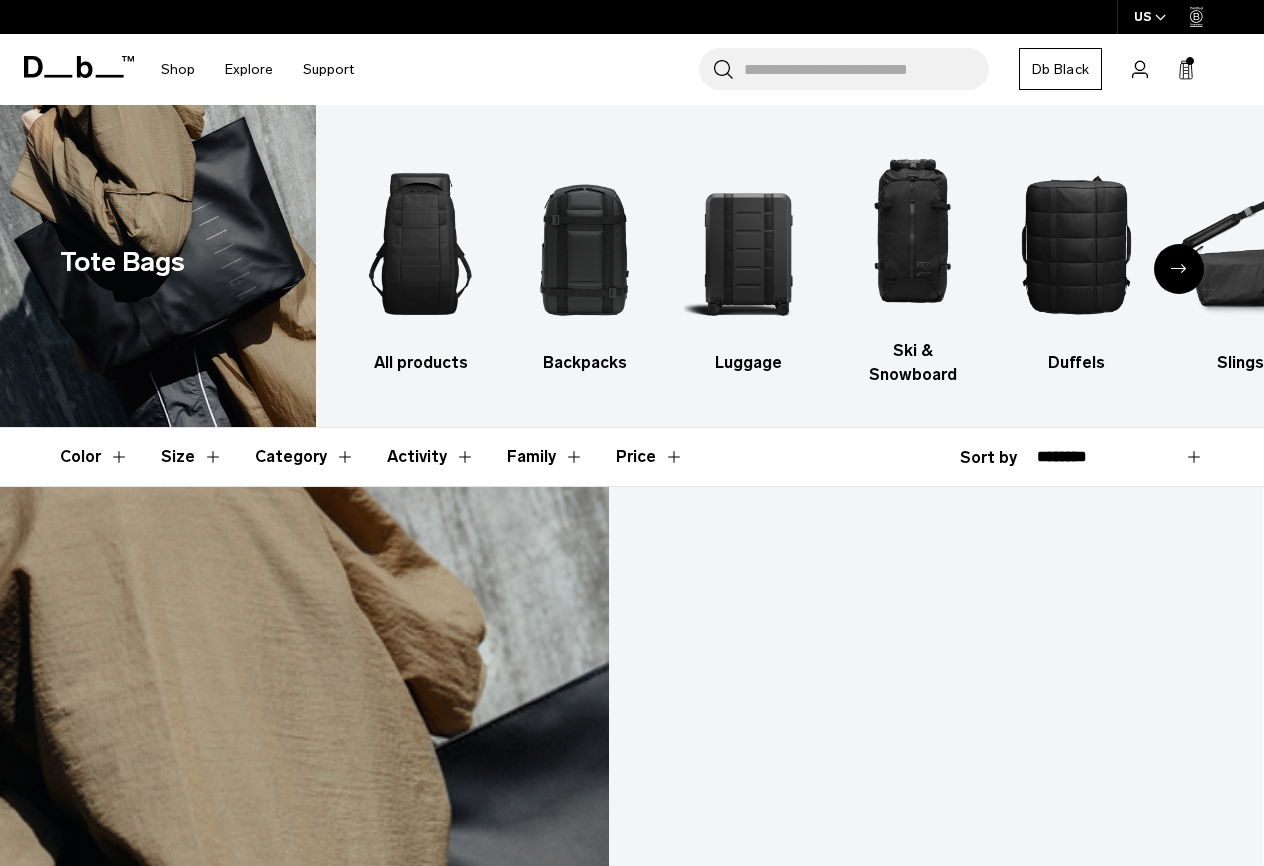 scroll, scrollTop: 0, scrollLeft: 0, axis: both 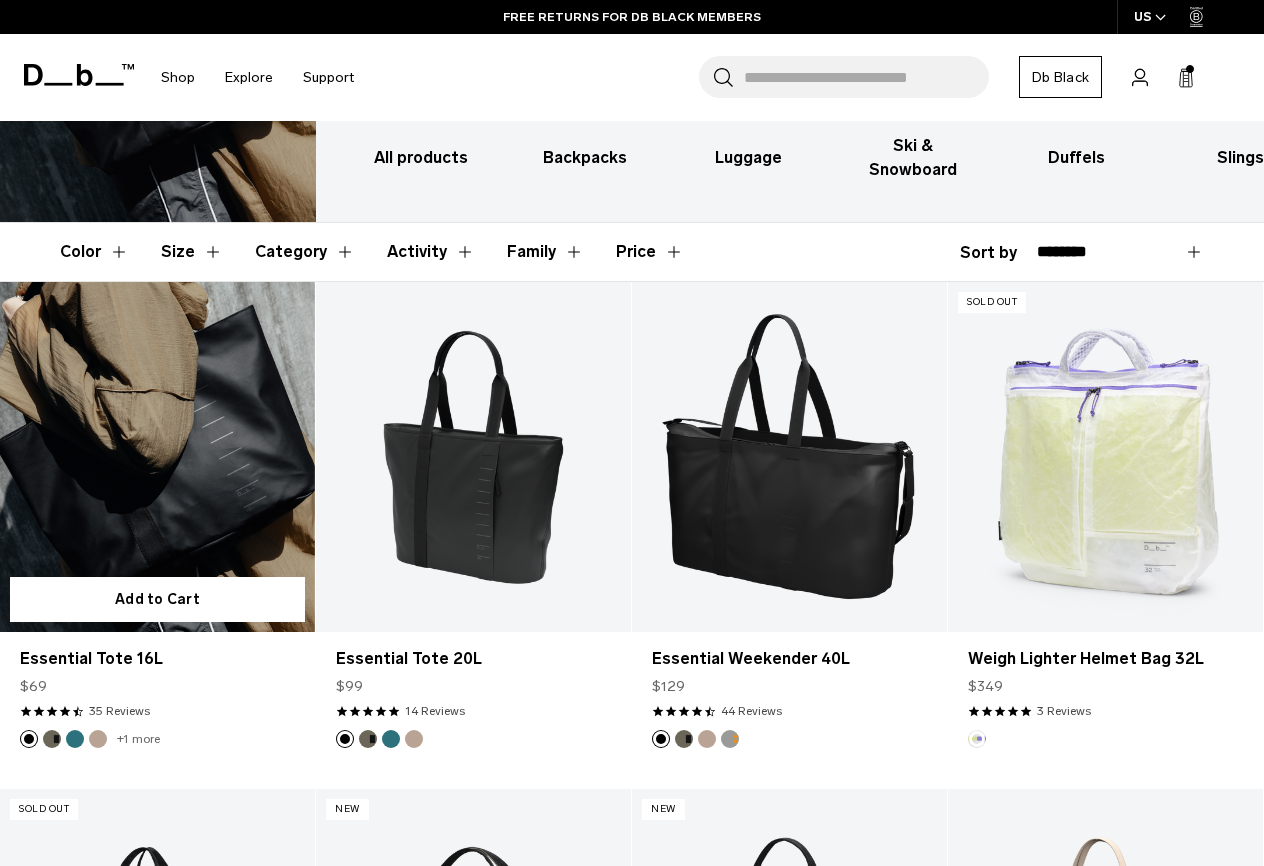 click at bounding box center [157, 457] 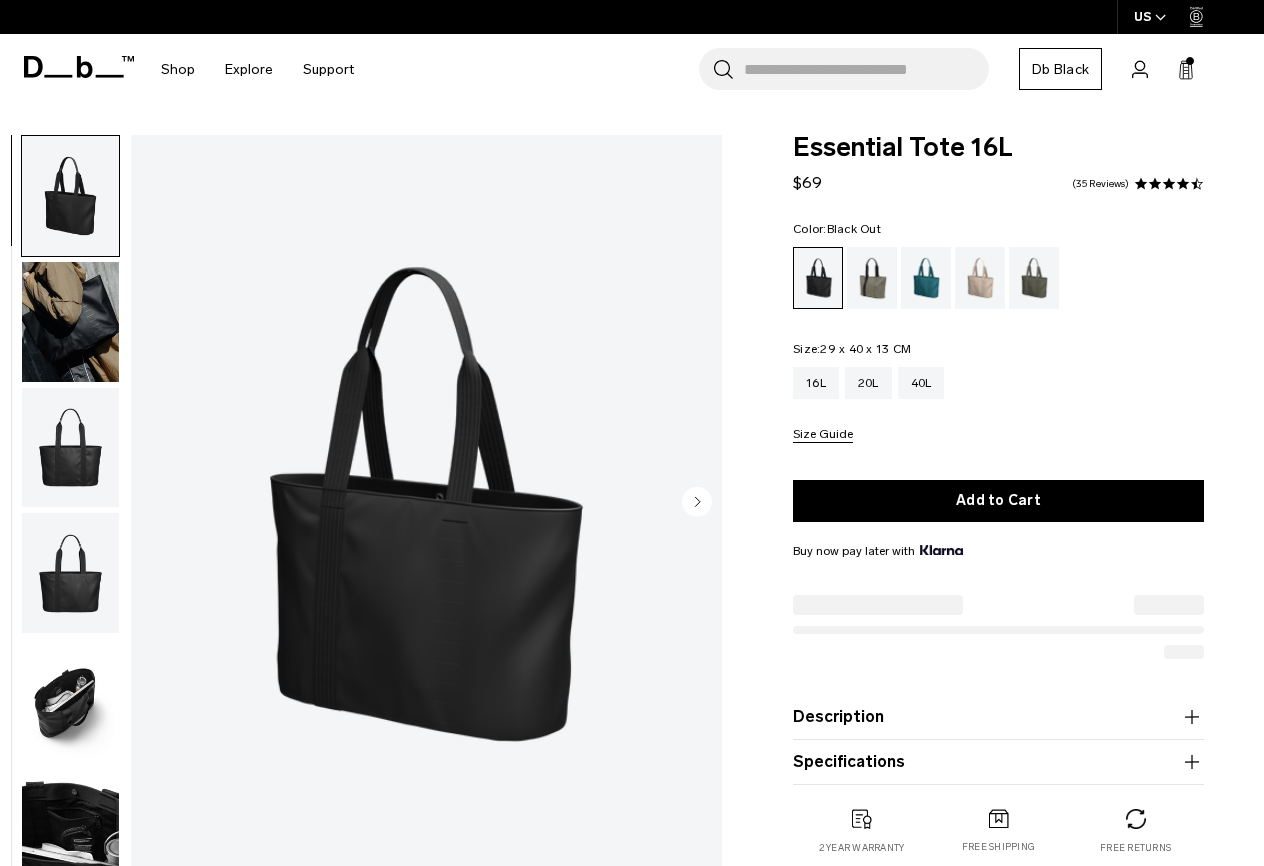 scroll, scrollTop: 0, scrollLeft: 0, axis: both 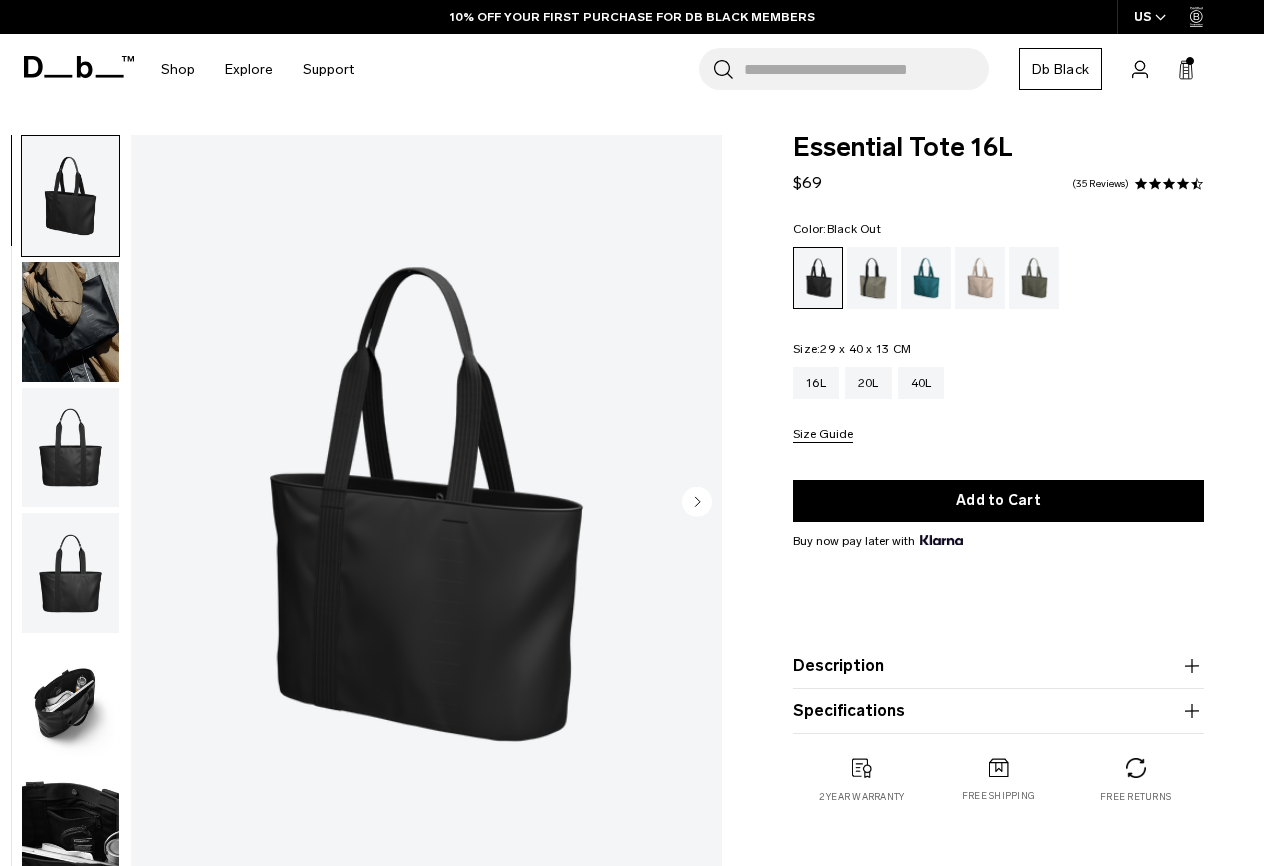 click on "Description" at bounding box center (998, 666) 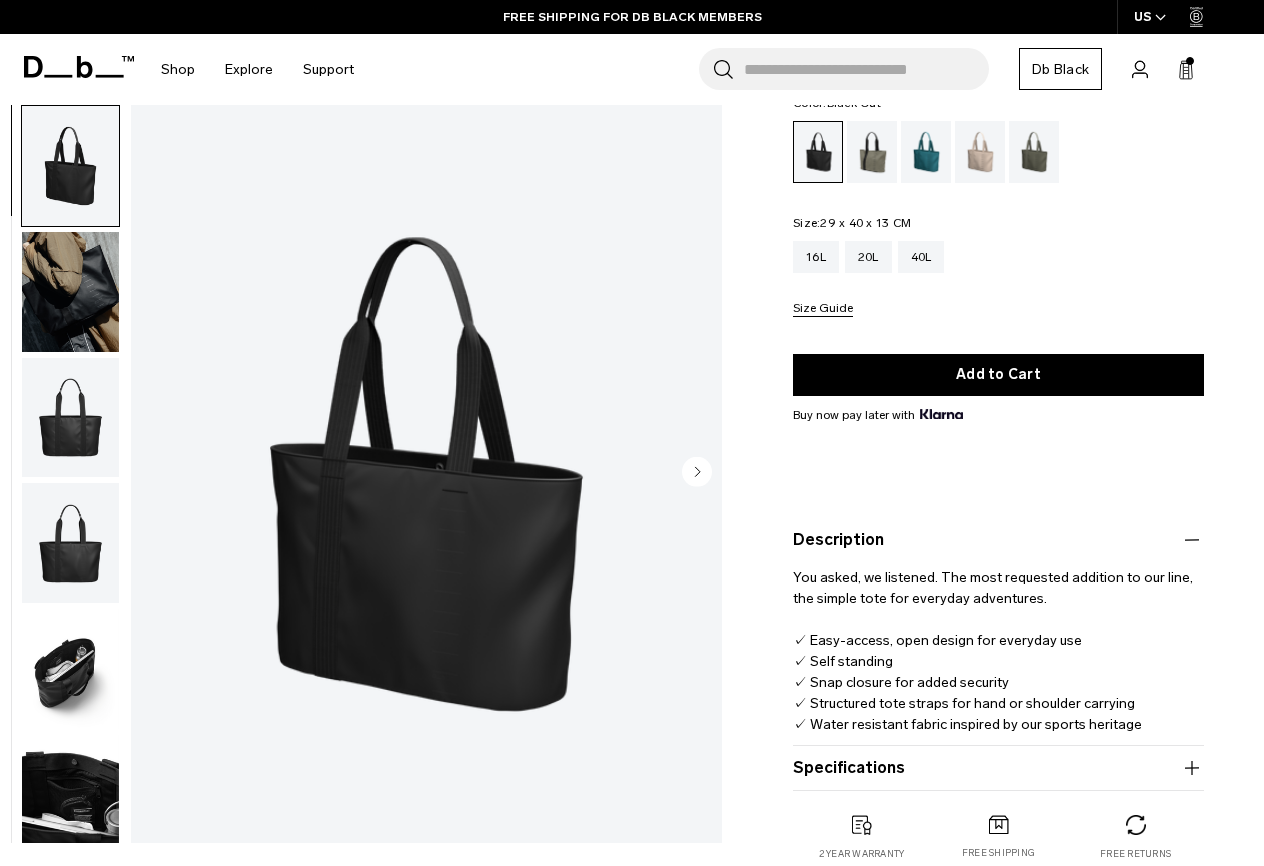 scroll, scrollTop: 131, scrollLeft: 0, axis: vertical 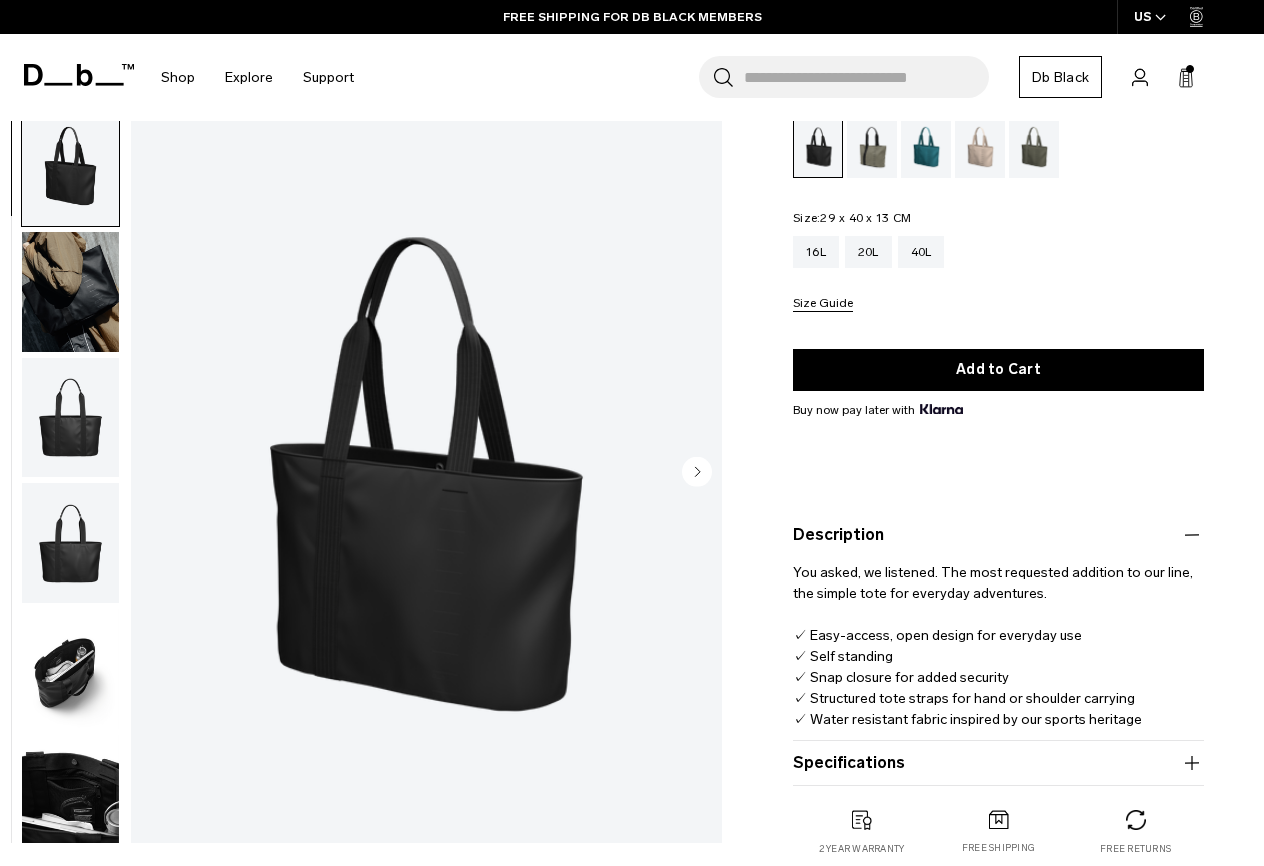 click on "Specifications" at bounding box center (998, 763) 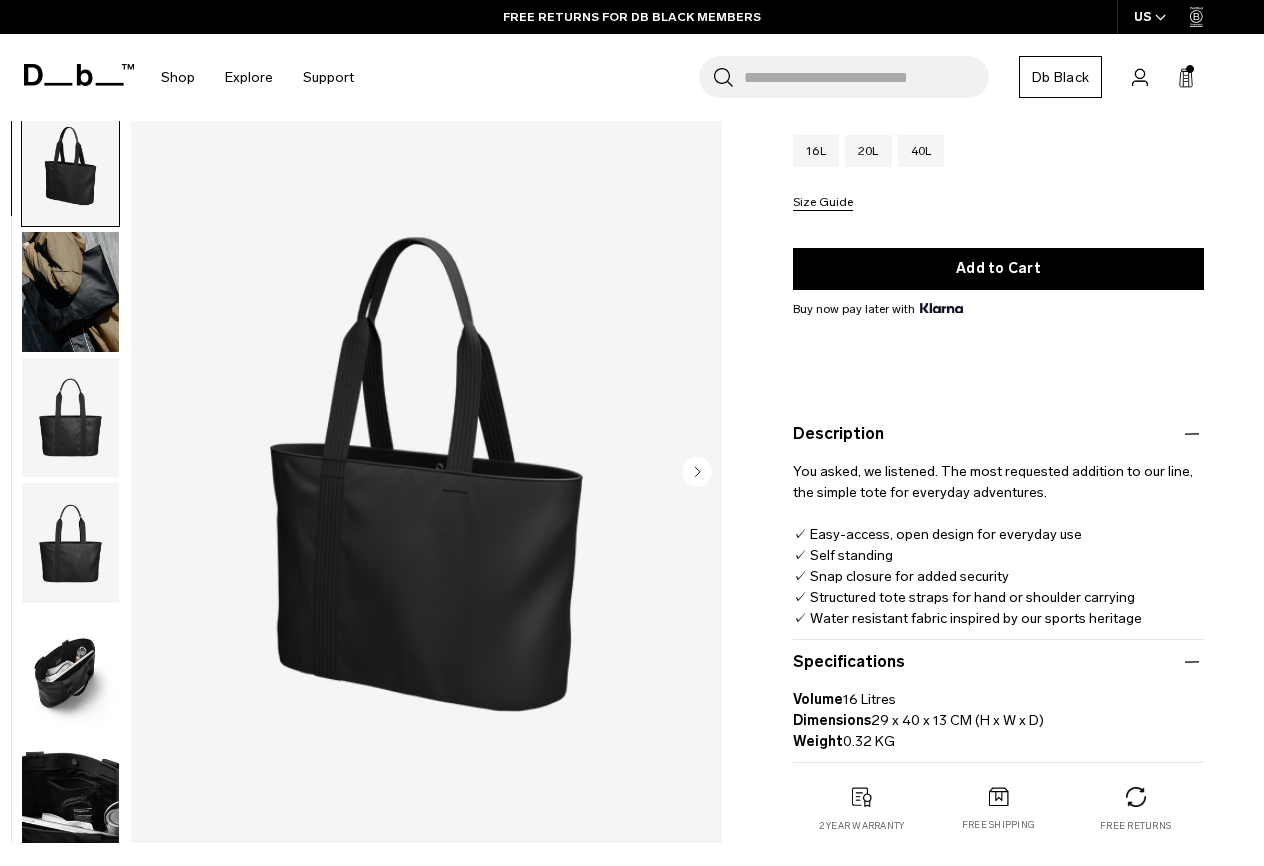scroll, scrollTop: 208, scrollLeft: 0, axis: vertical 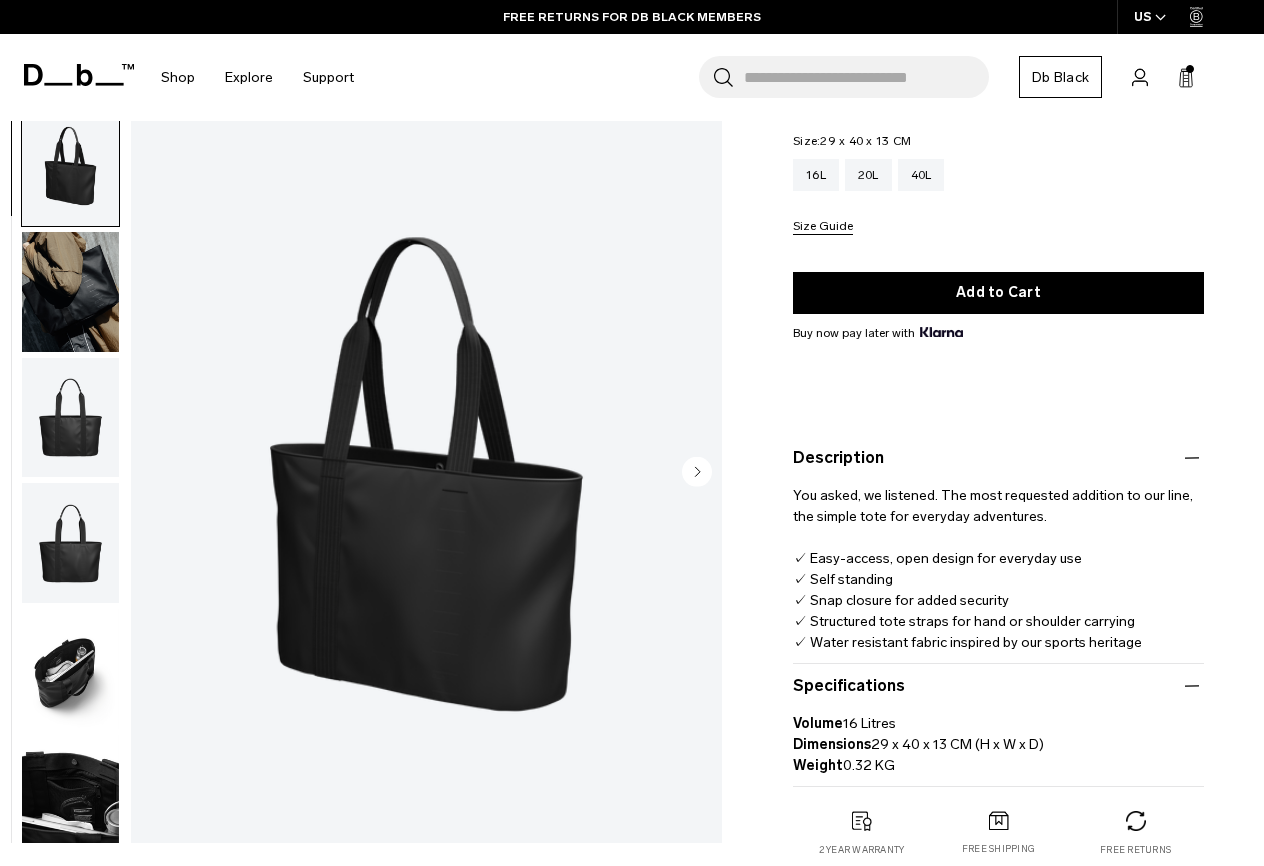 click at bounding box center (70, 543) 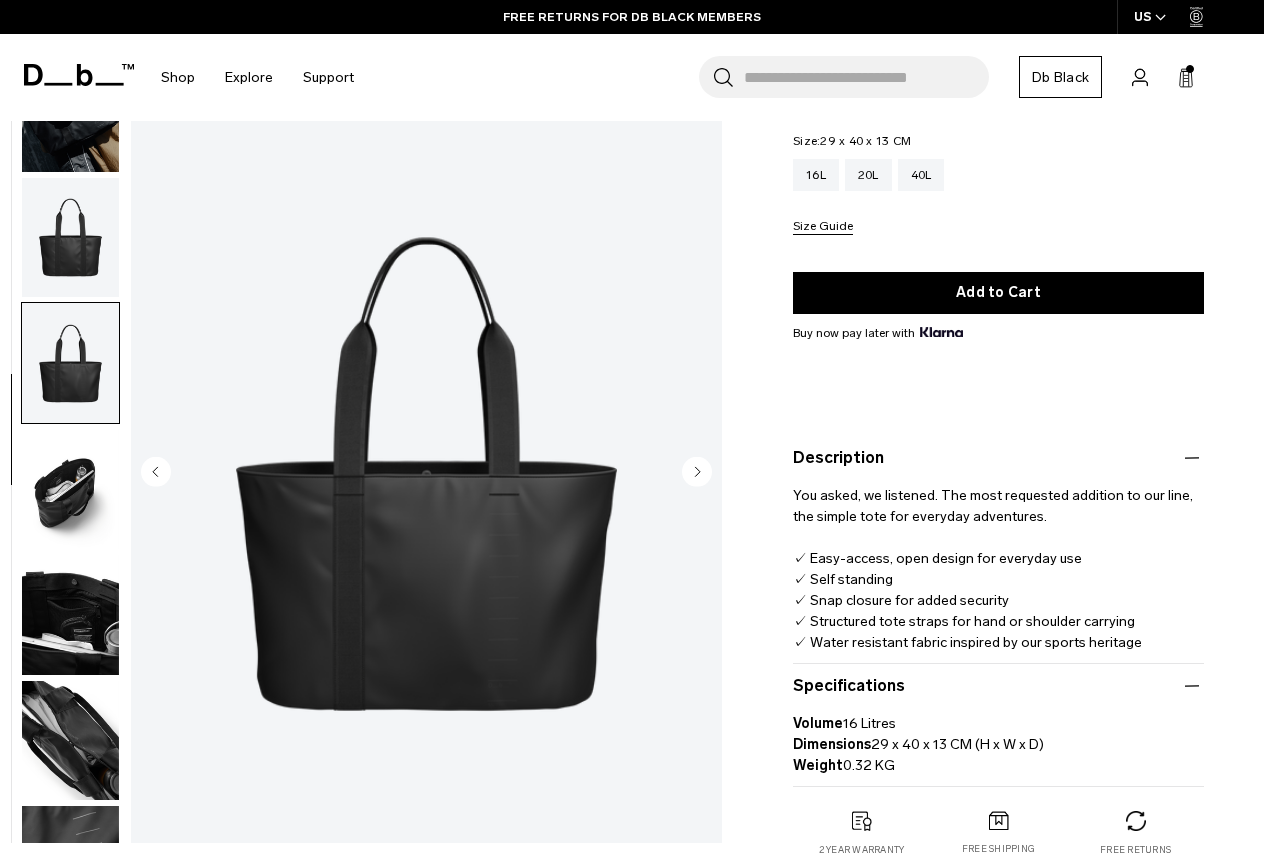 scroll, scrollTop: 264, scrollLeft: 0, axis: vertical 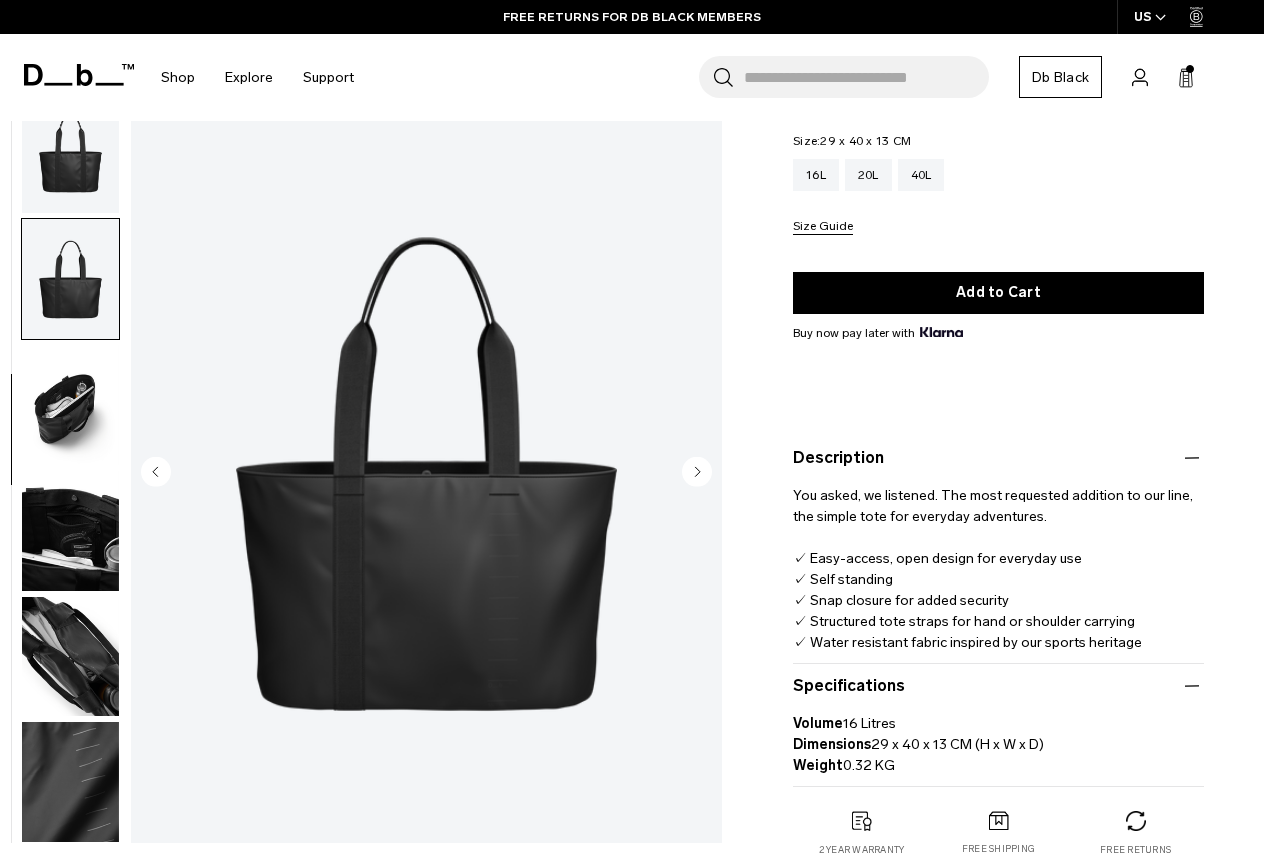 click at bounding box center (70, 531) 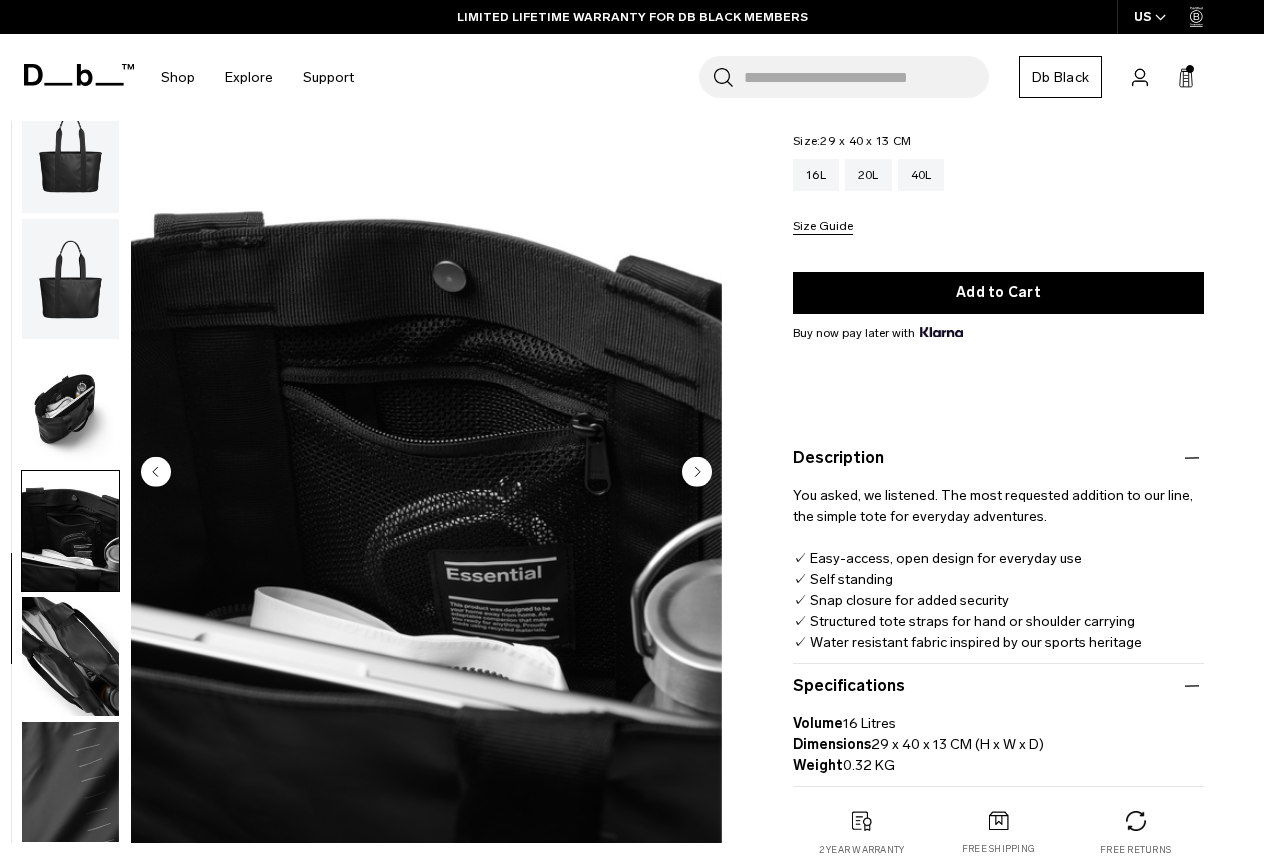 click at bounding box center [70, 657] 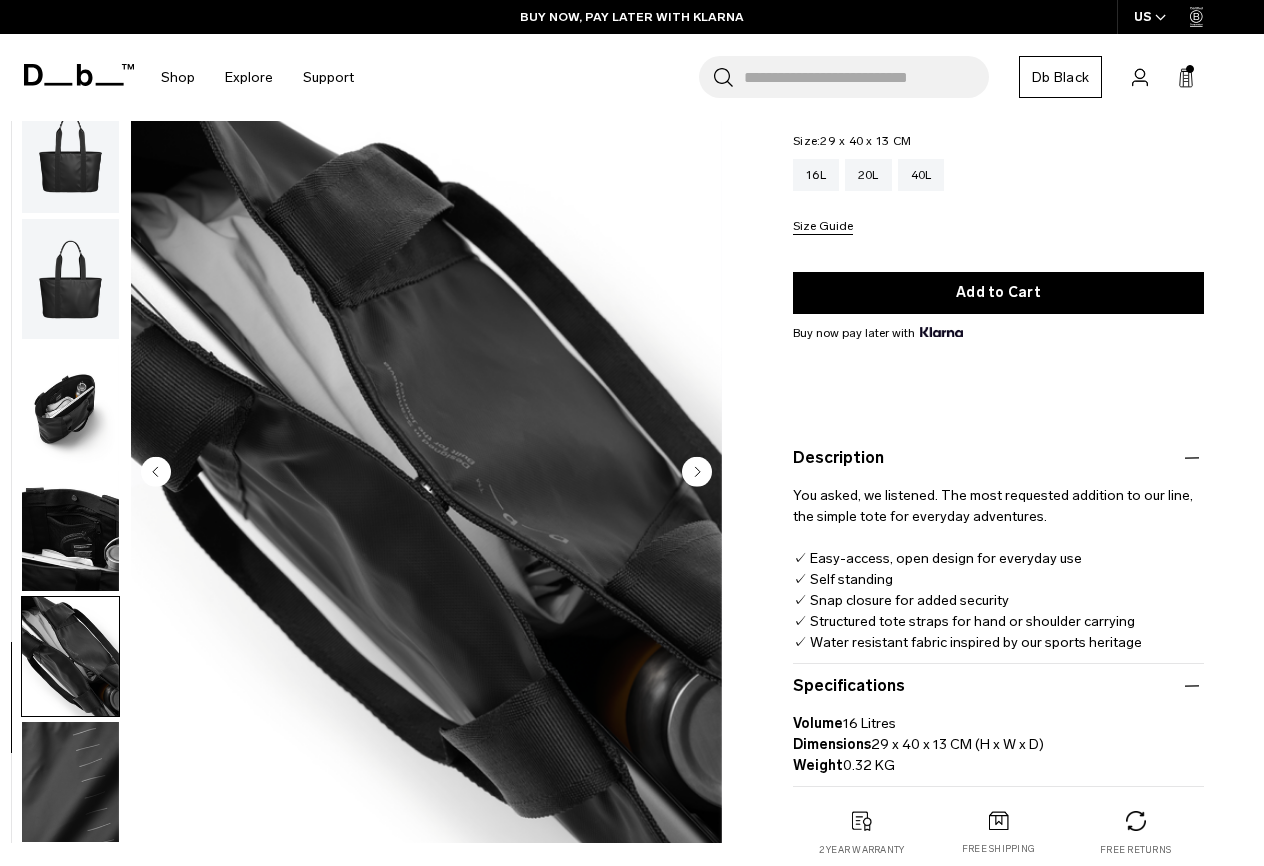 click at bounding box center (70, 782) 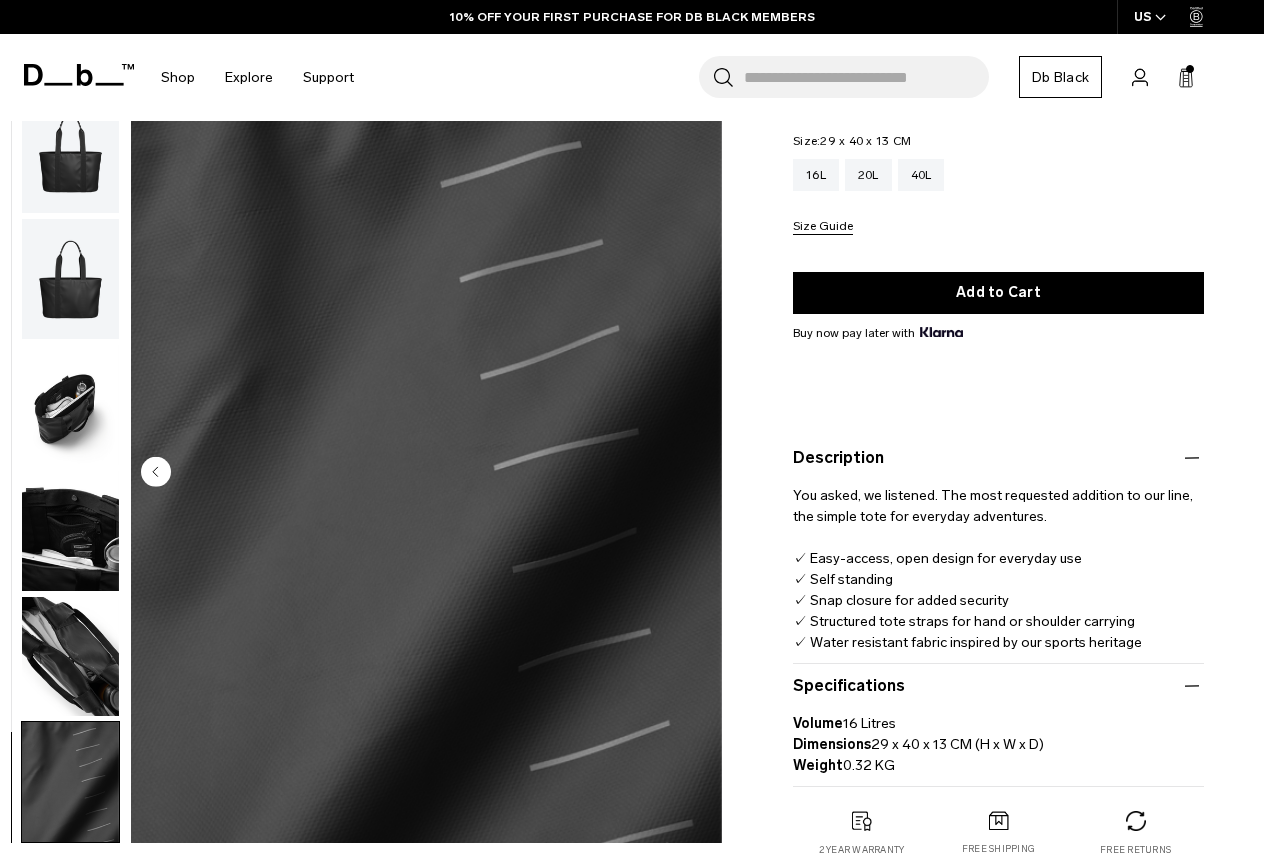 click at bounding box center (70, 405) 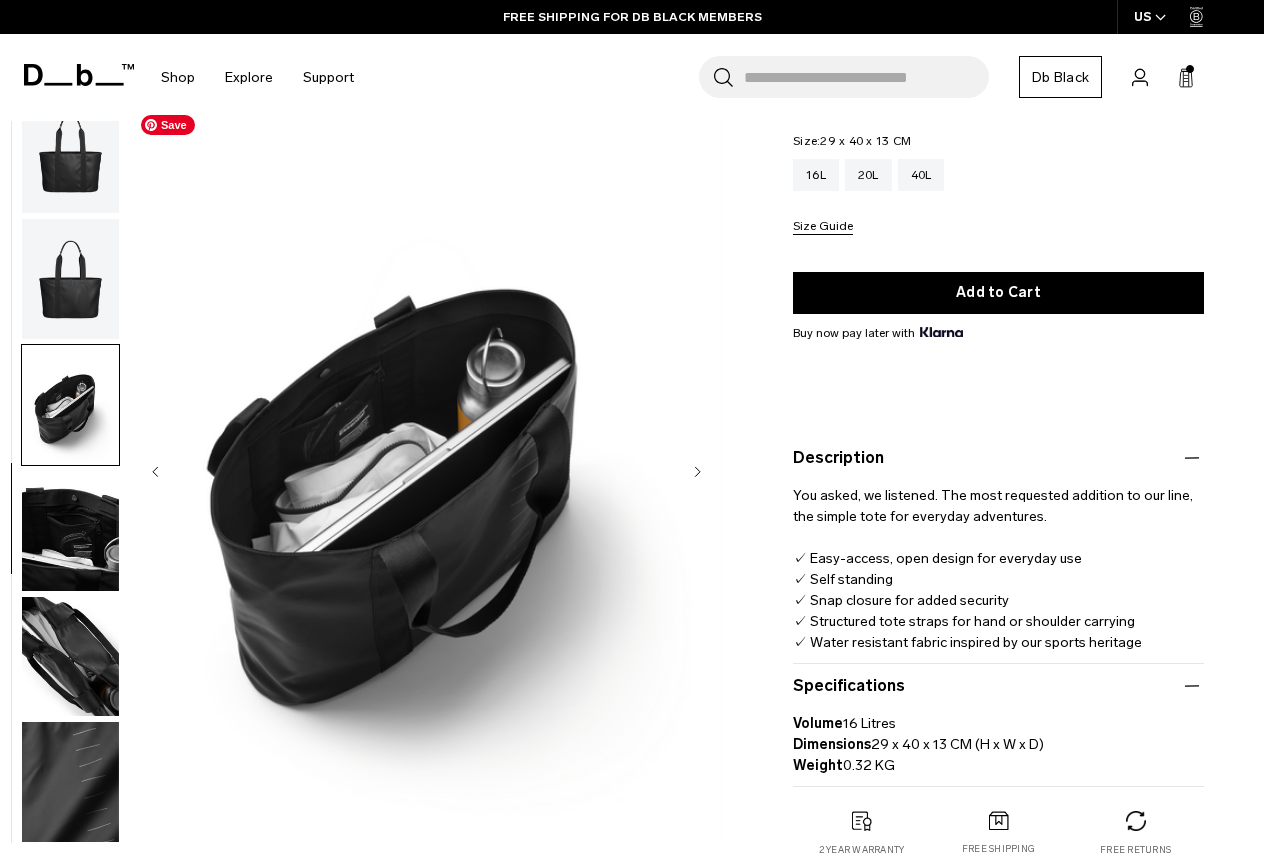 click at bounding box center [426, 474] 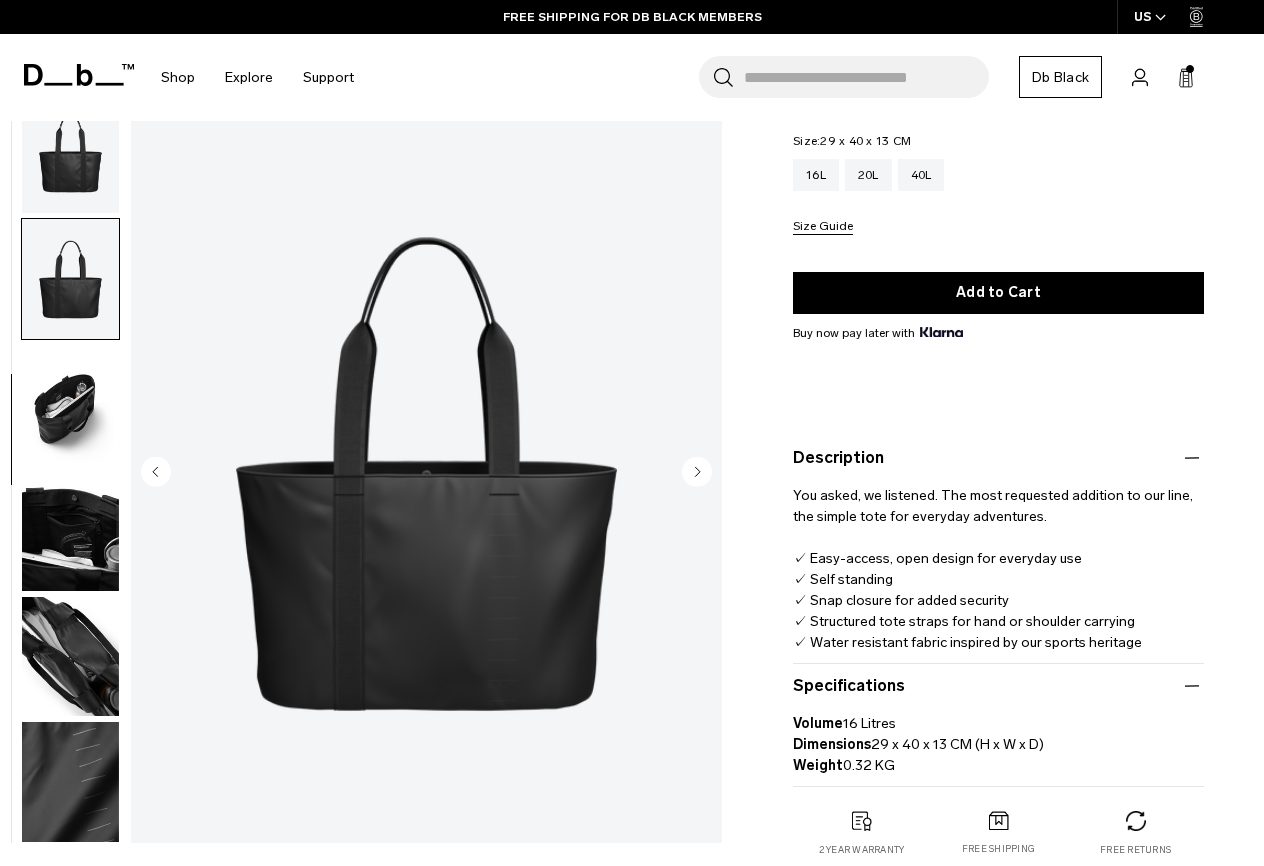 click at bounding box center [70, 405] 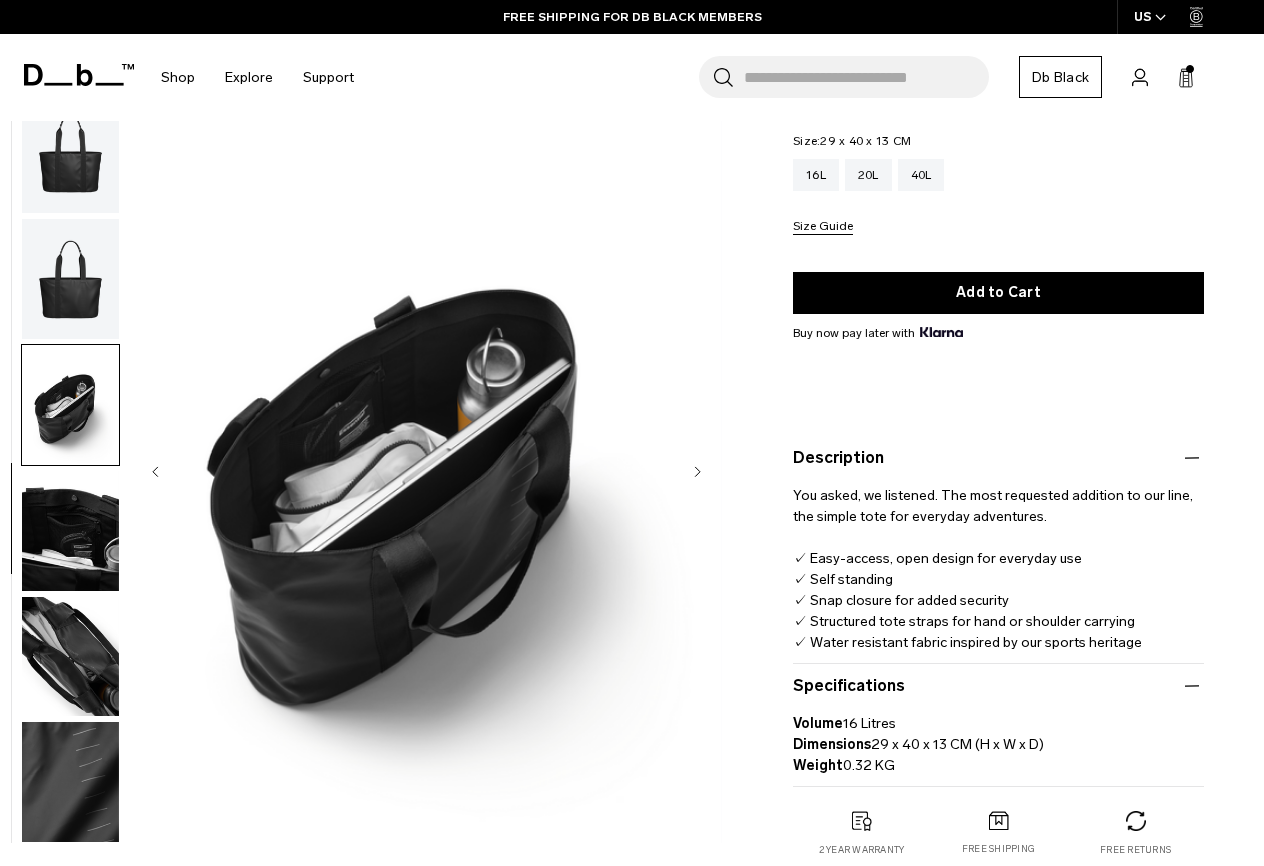click at bounding box center (70, 531) 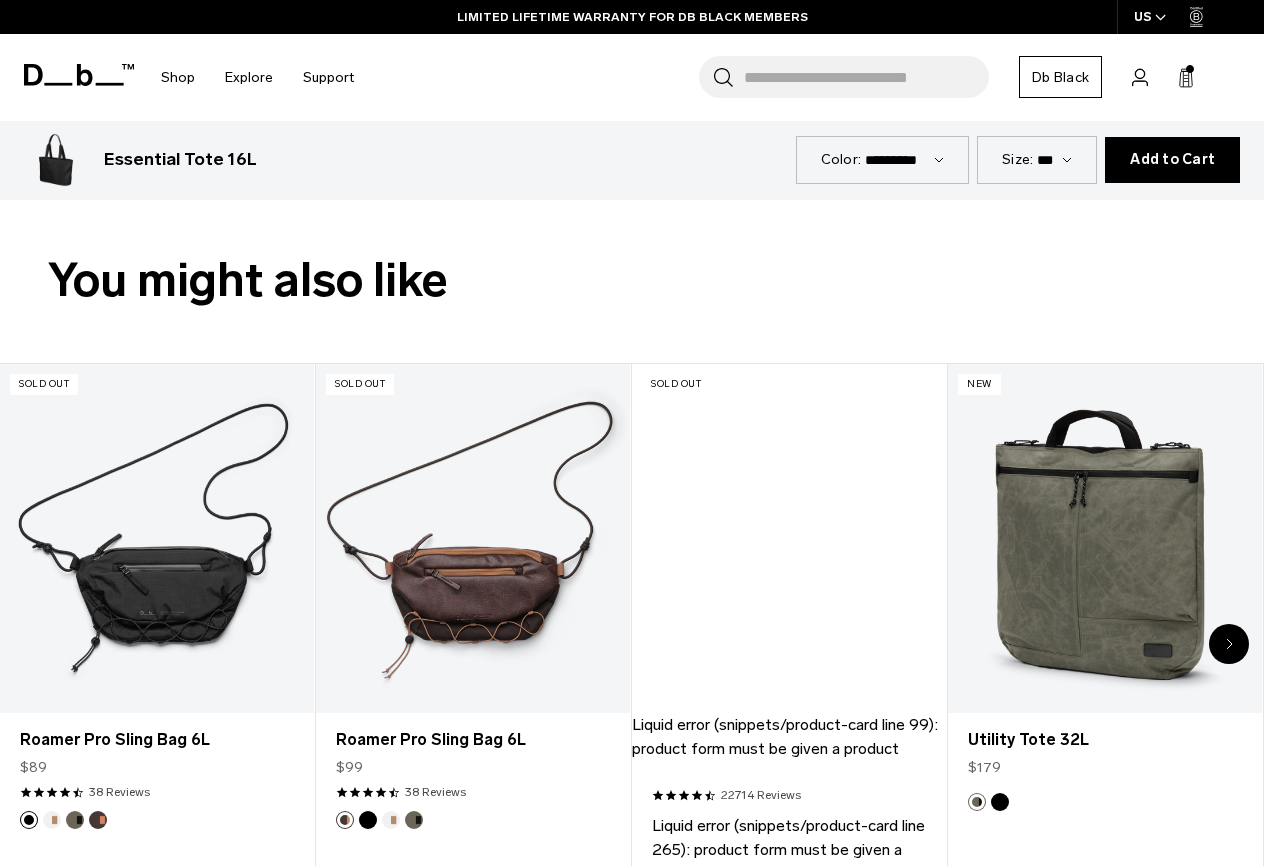 scroll, scrollTop: 920, scrollLeft: 0, axis: vertical 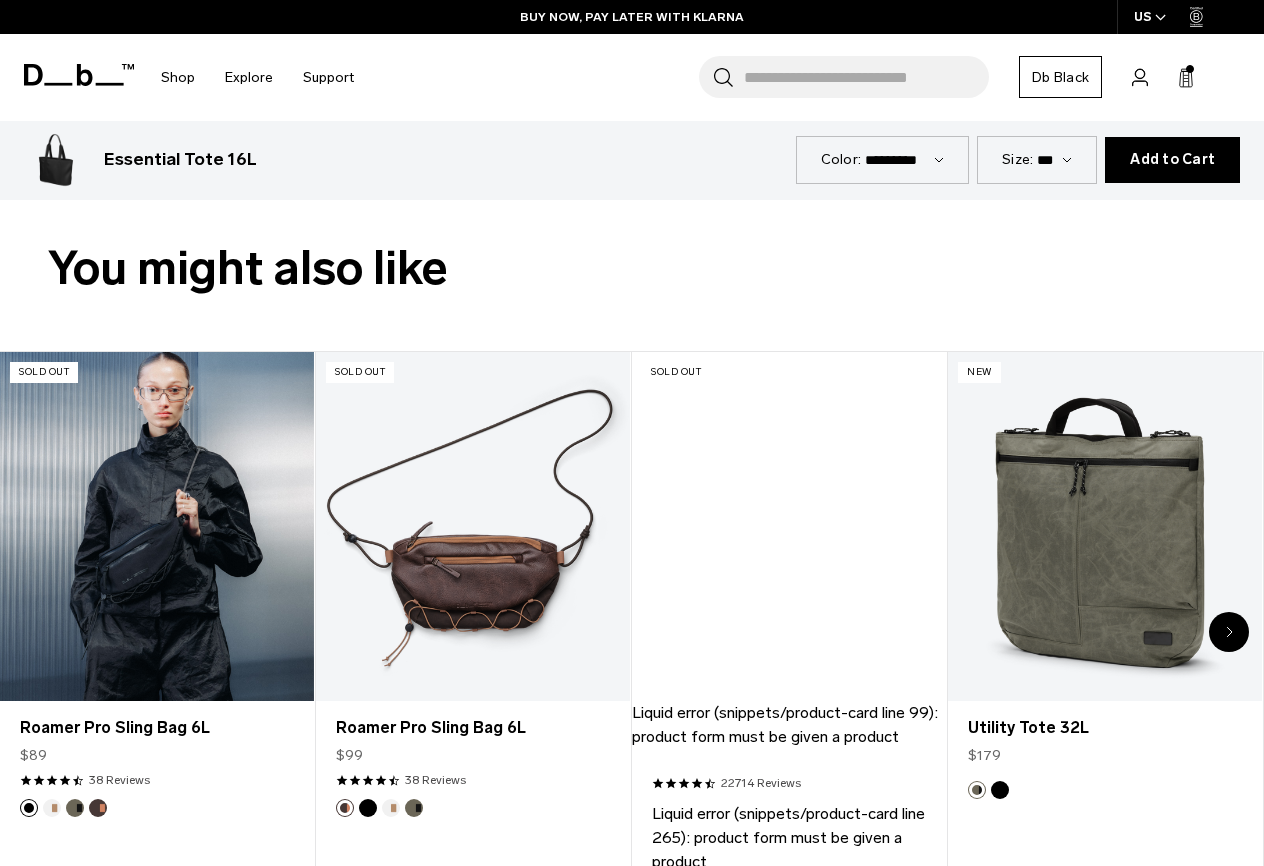 click at bounding box center [157, 526] 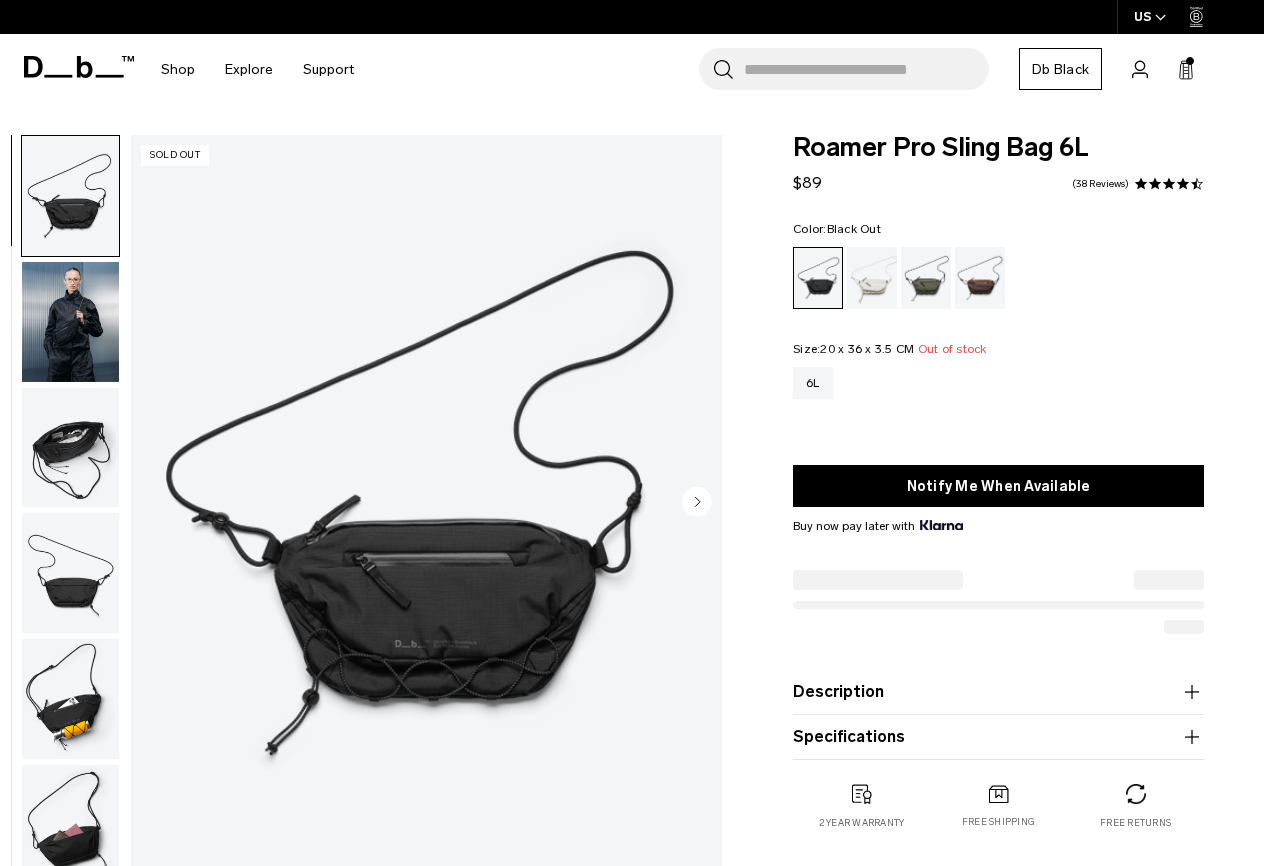 scroll, scrollTop: 0, scrollLeft: 0, axis: both 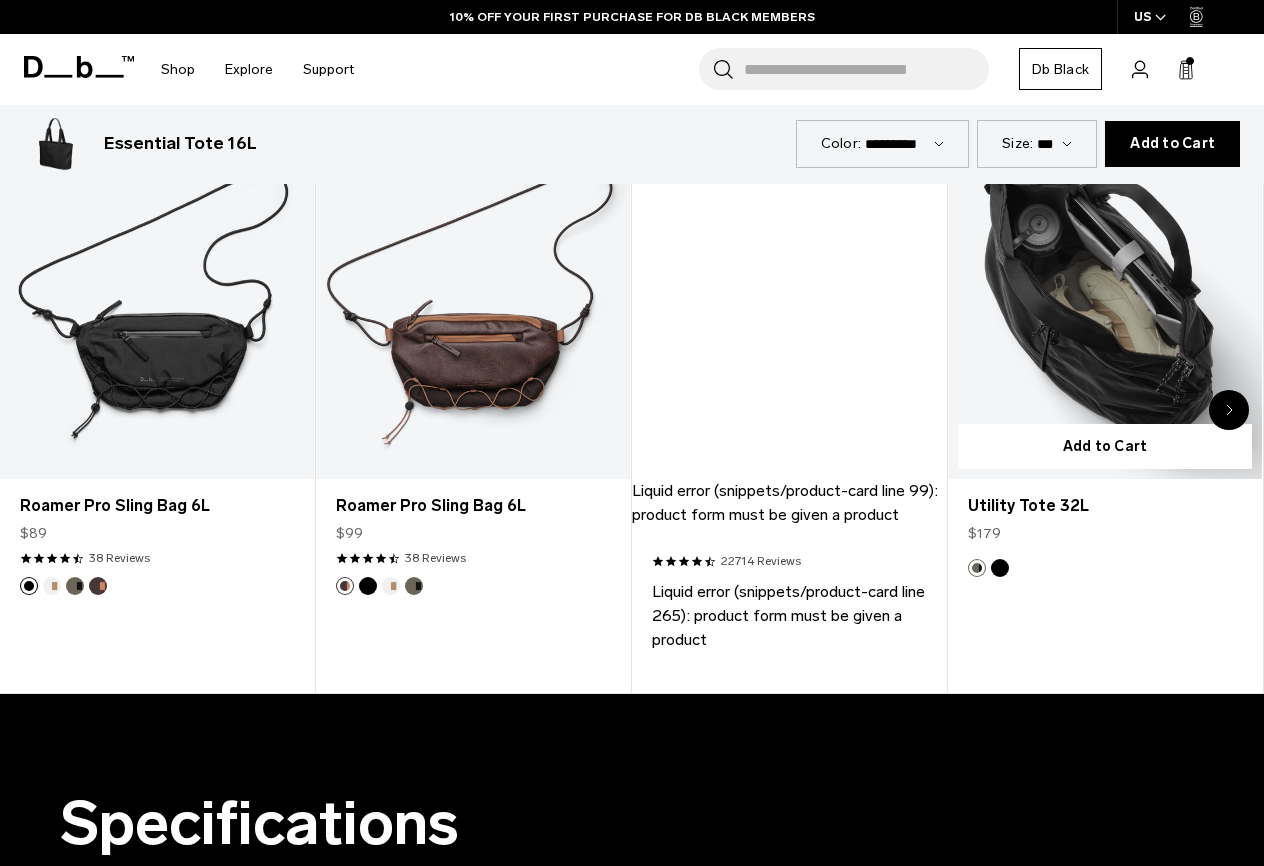 click at bounding box center [1105, 305] 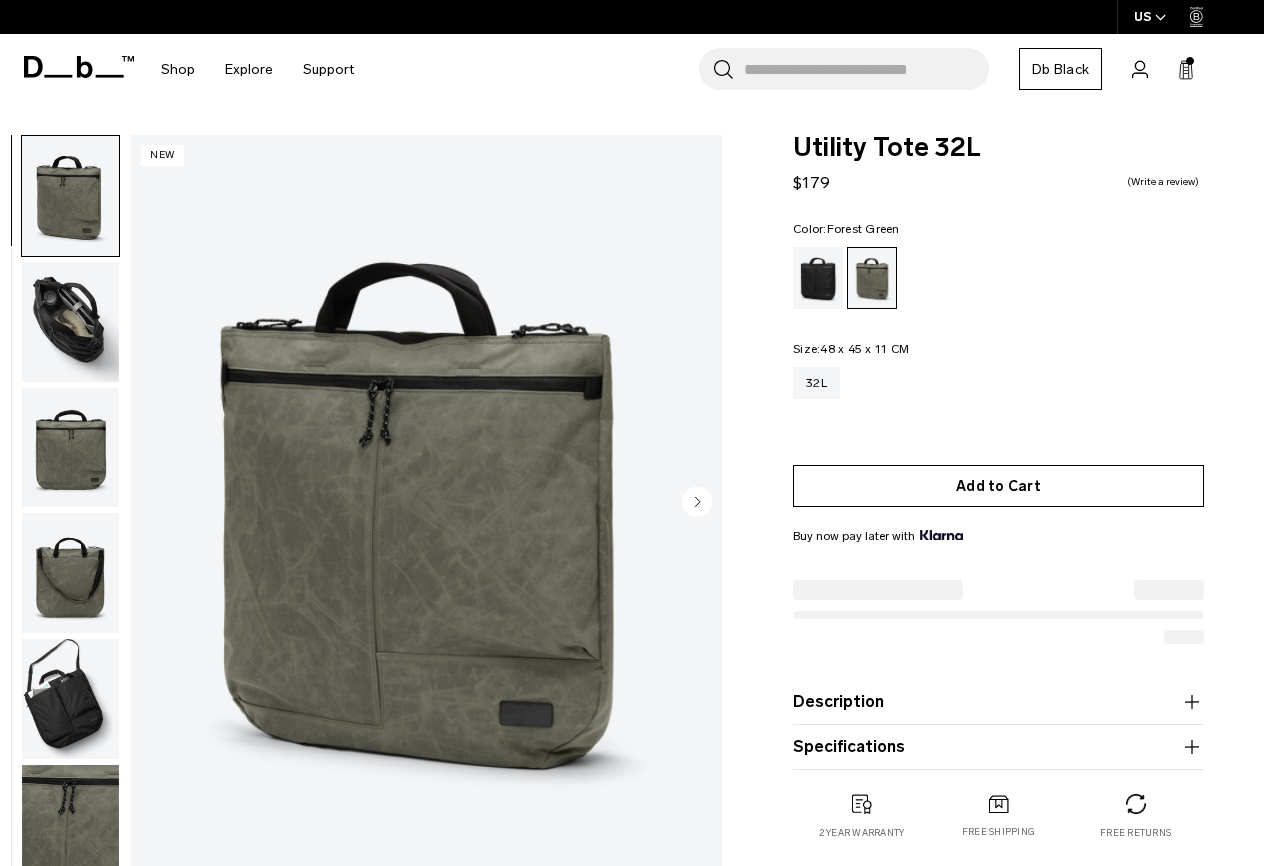 scroll, scrollTop: 0, scrollLeft: 0, axis: both 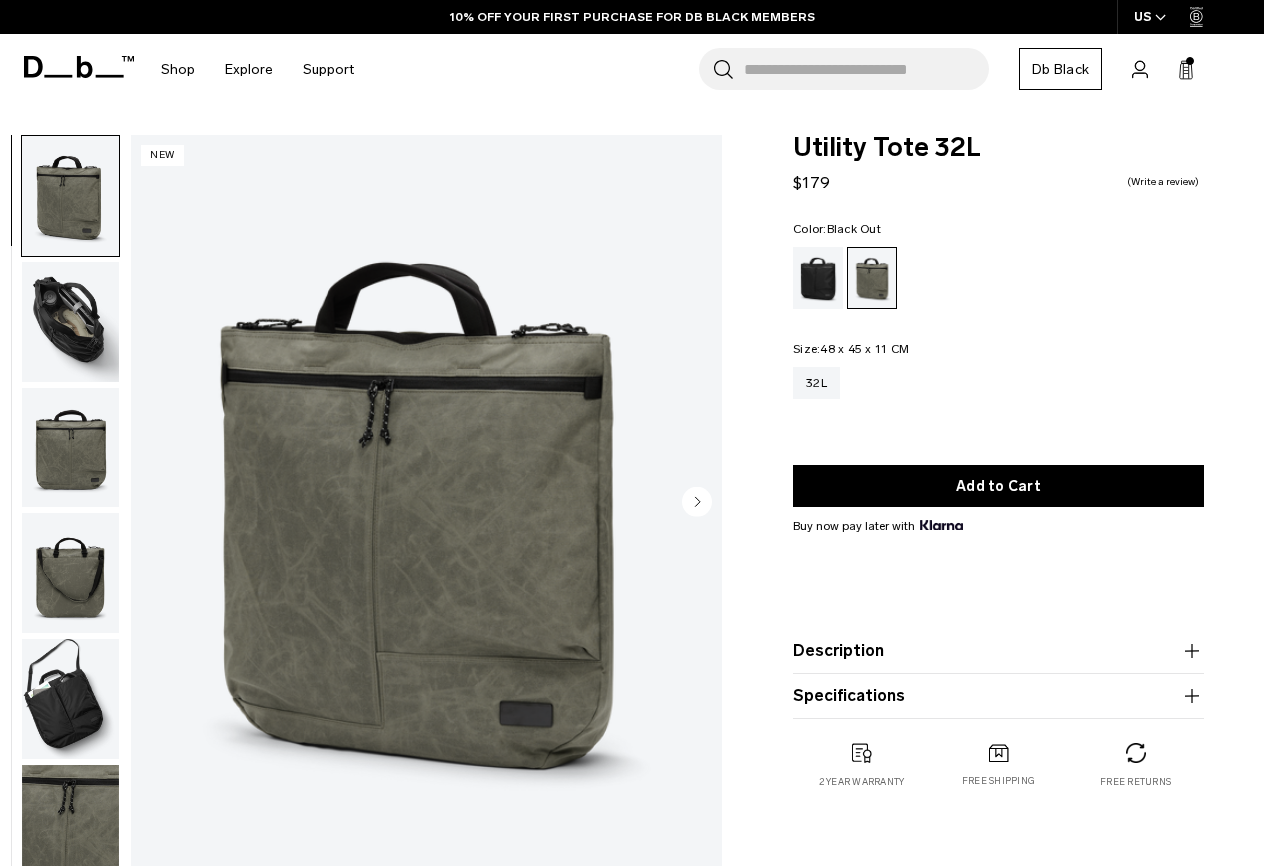 click at bounding box center [818, 278] 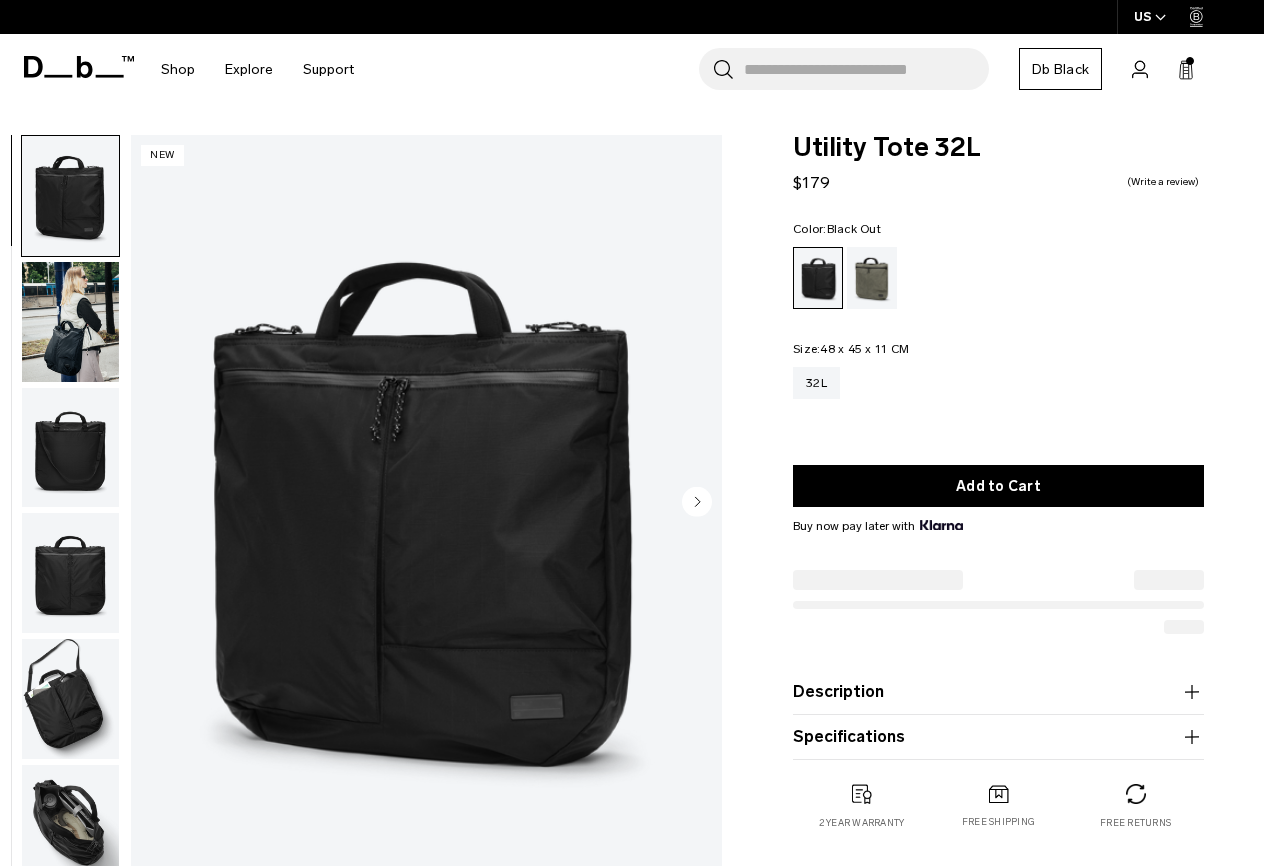 scroll, scrollTop: 0, scrollLeft: 0, axis: both 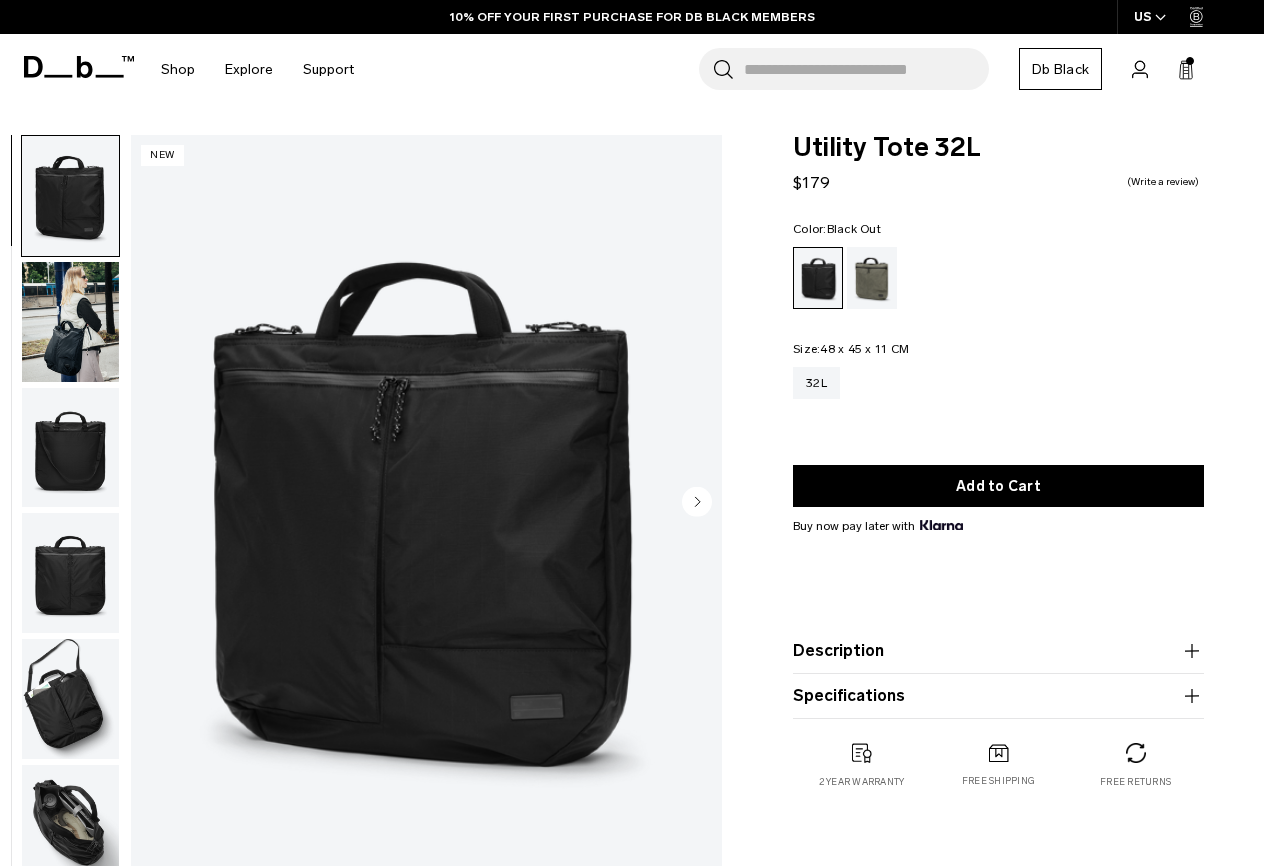 click at bounding box center (70, 825) 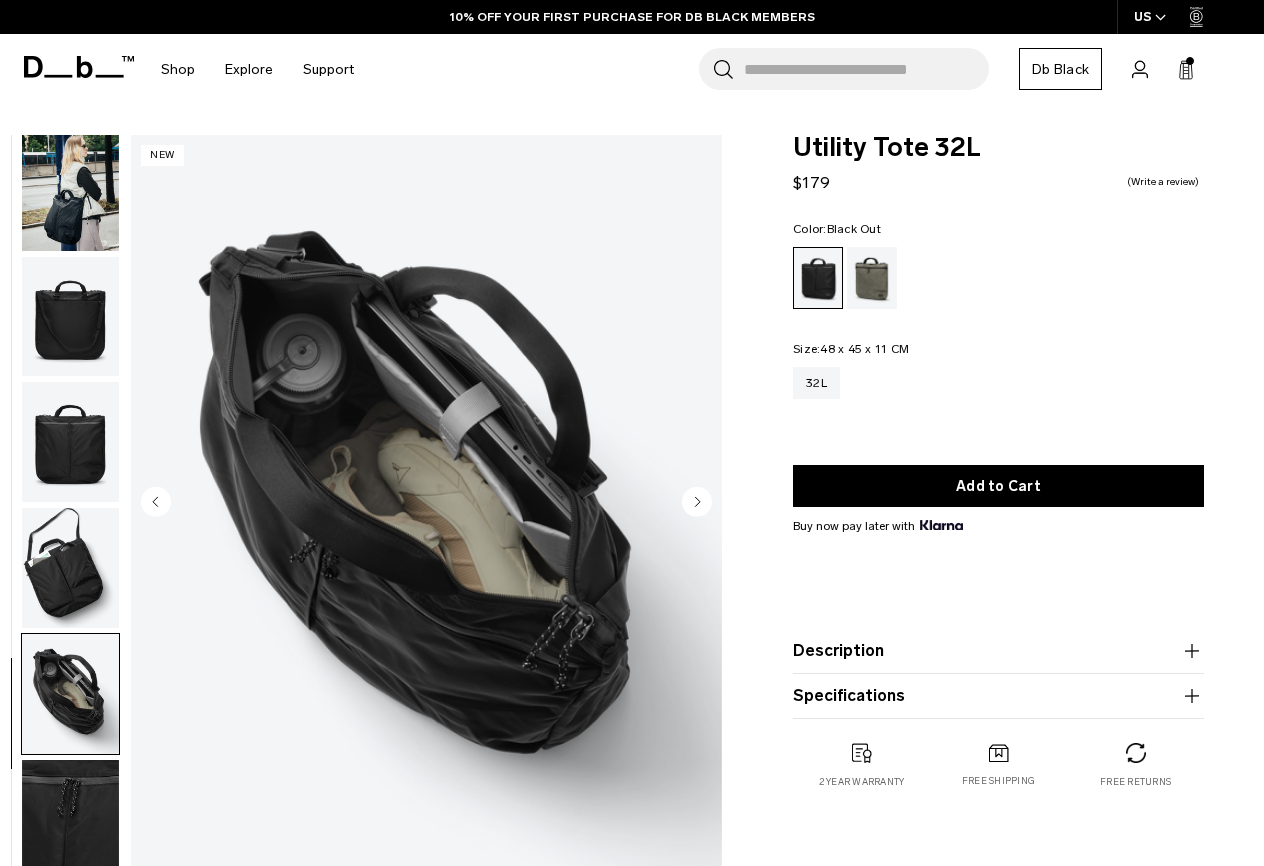 scroll, scrollTop: 138, scrollLeft: 0, axis: vertical 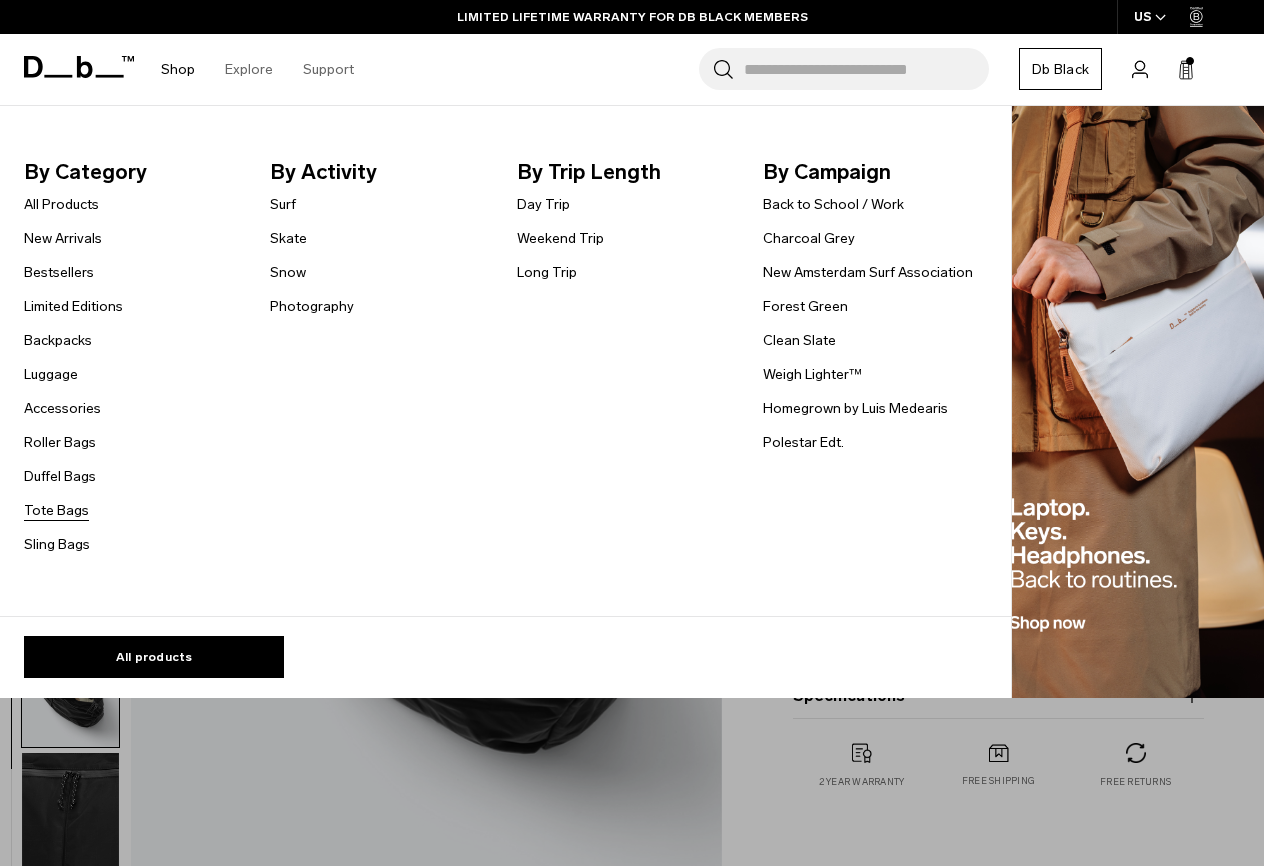 click on "Tote Bags" at bounding box center [56, 510] 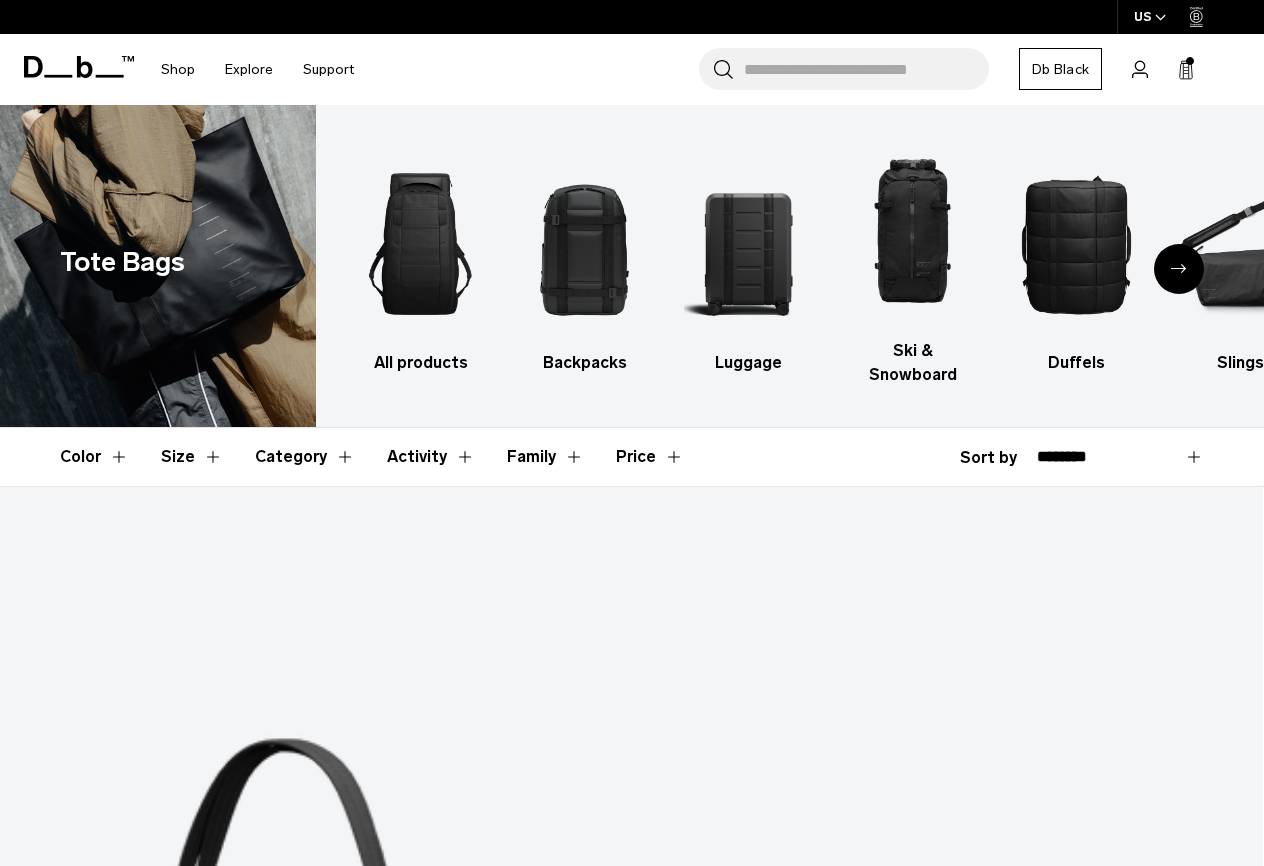 scroll, scrollTop: 0, scrollLeft: 0, axis: both 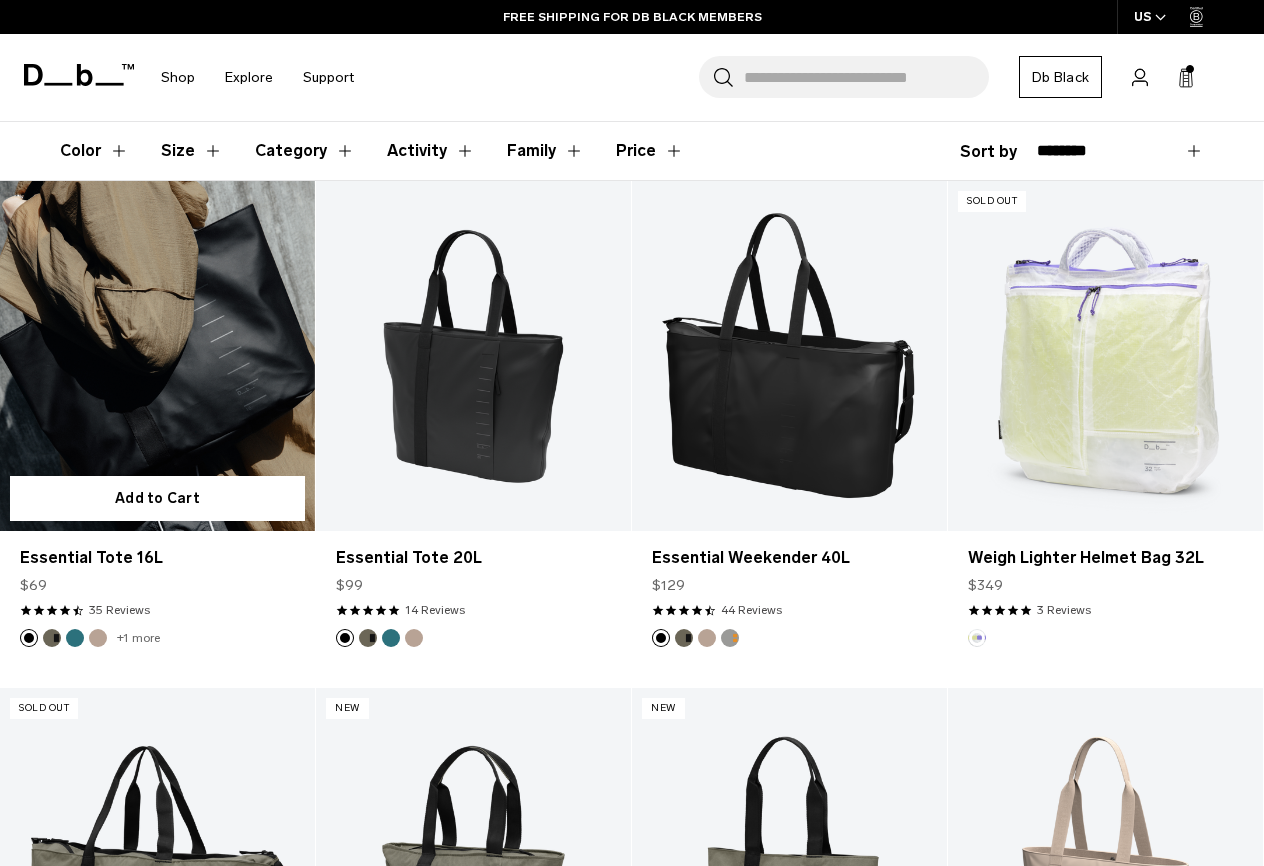 click at bounding box center [157, 356] 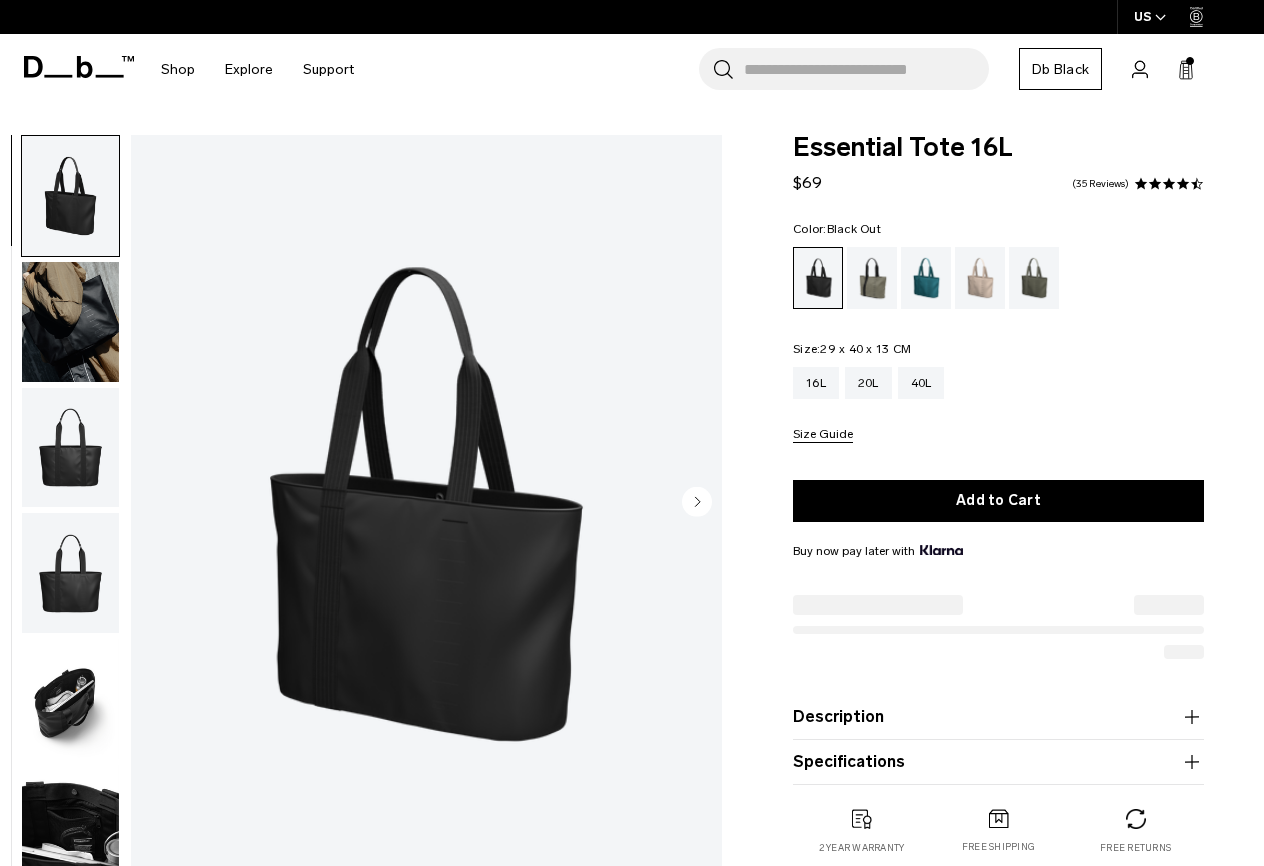 scroll, scrollTop: 0, scrollLeft: 0, axis: both 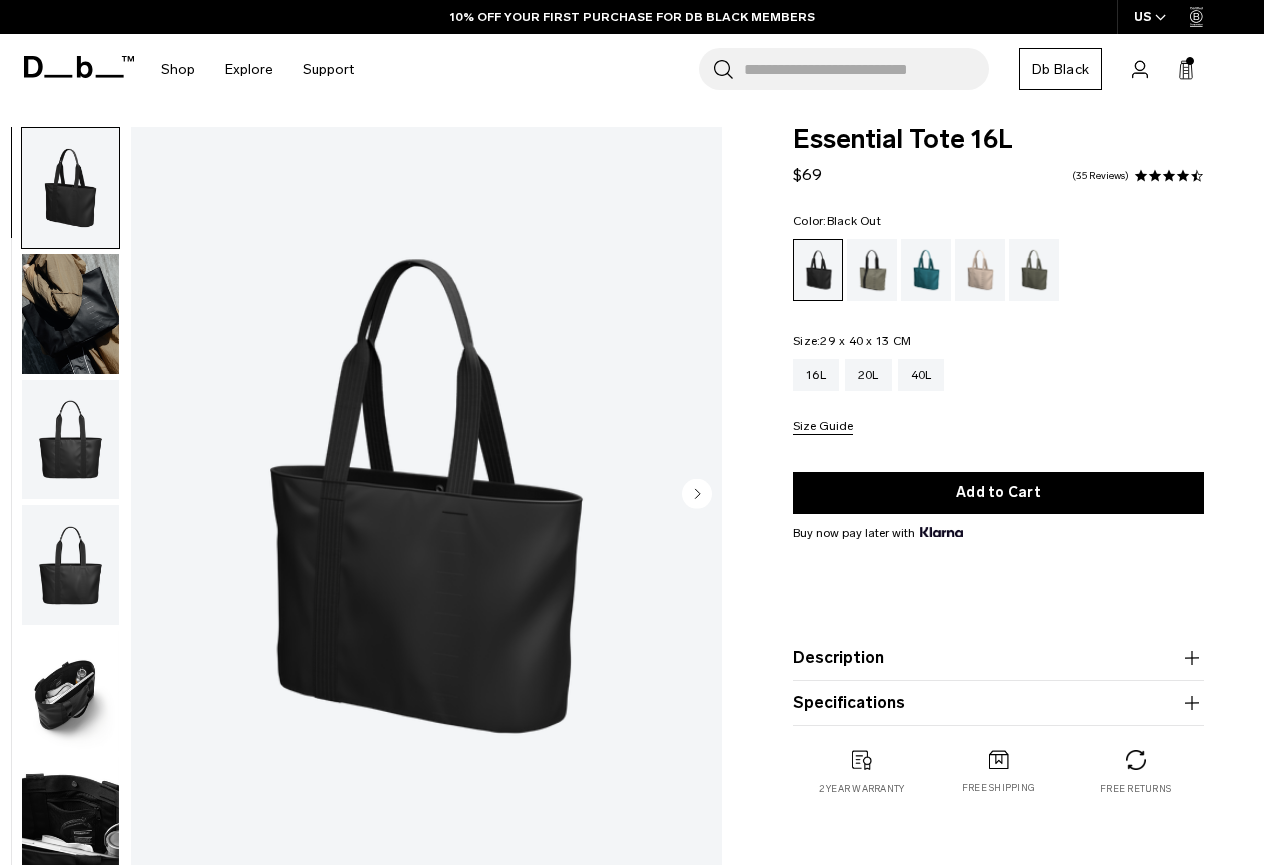 click on "4.7 star rating      35 Reviews" at bounding box center [1135, 176] 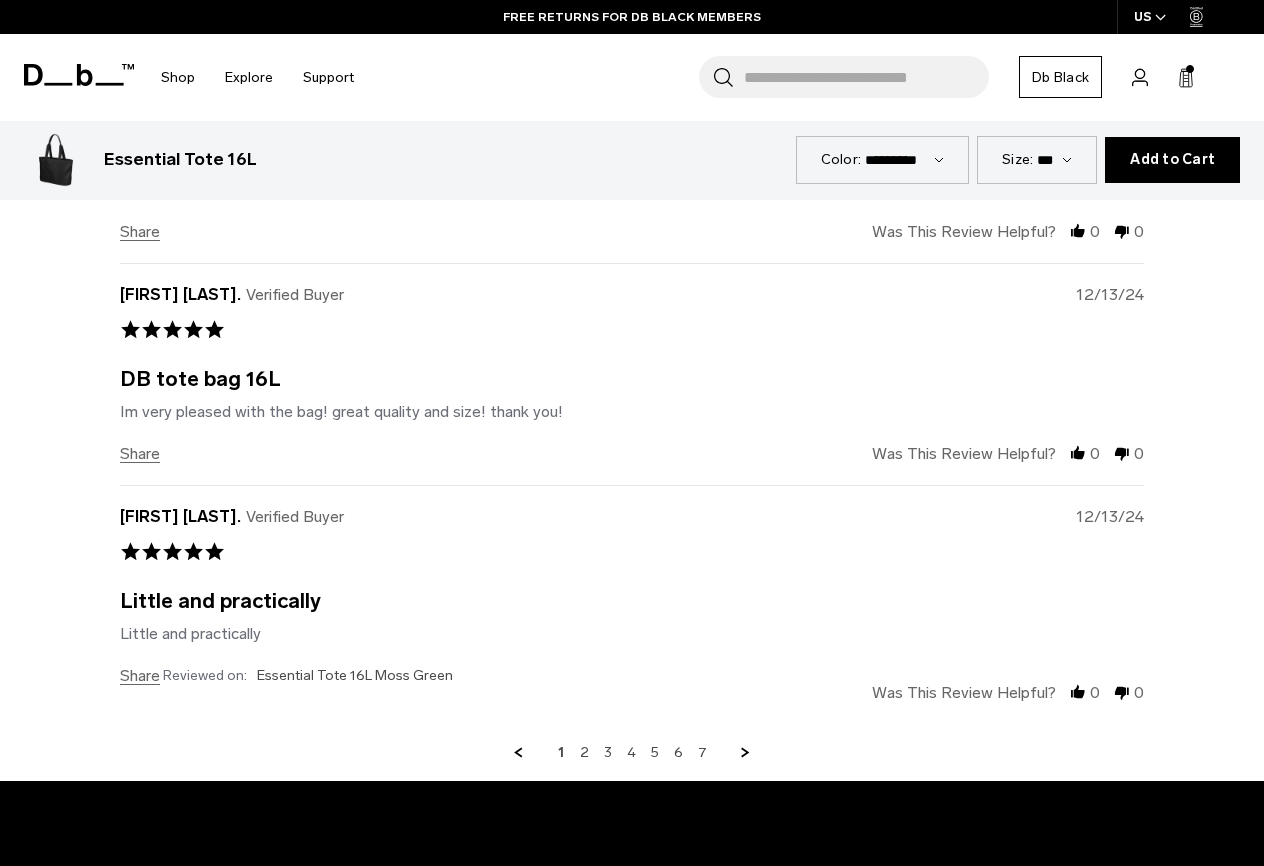 scroll, scrollTop: 6144, scrollLeft: 0, axis: vertical 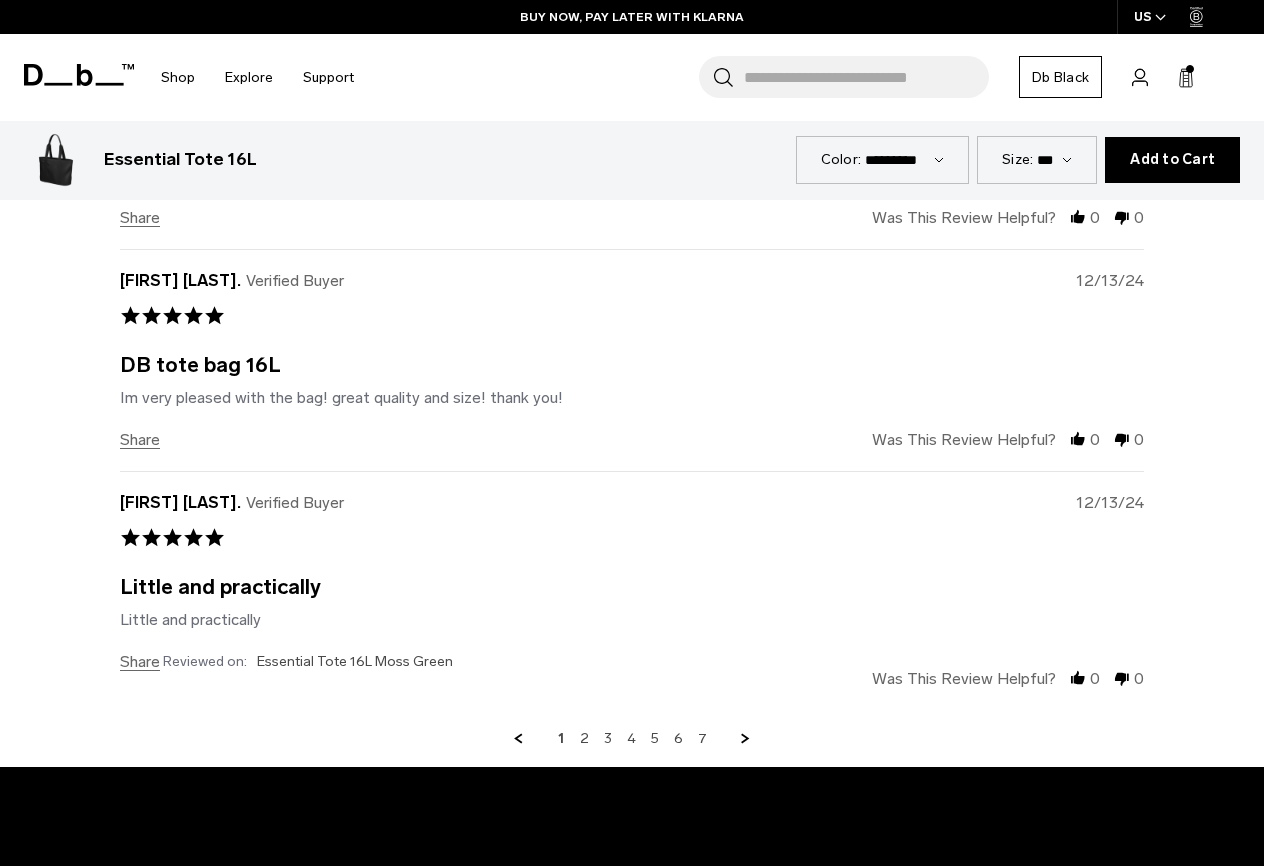 click at bounding box center (746, 739) 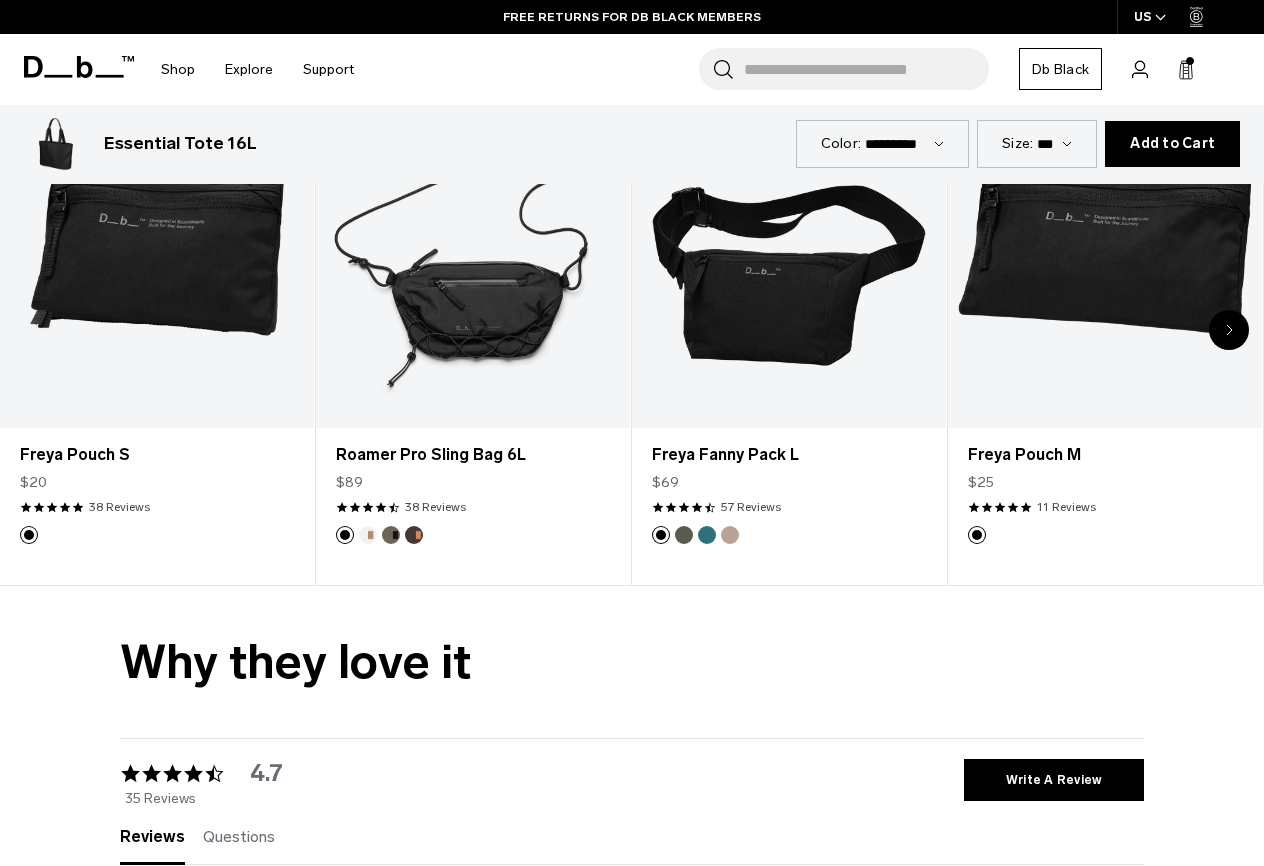 scroll, scrollTop: 4733, scrollLeft: 0, axis: vertical 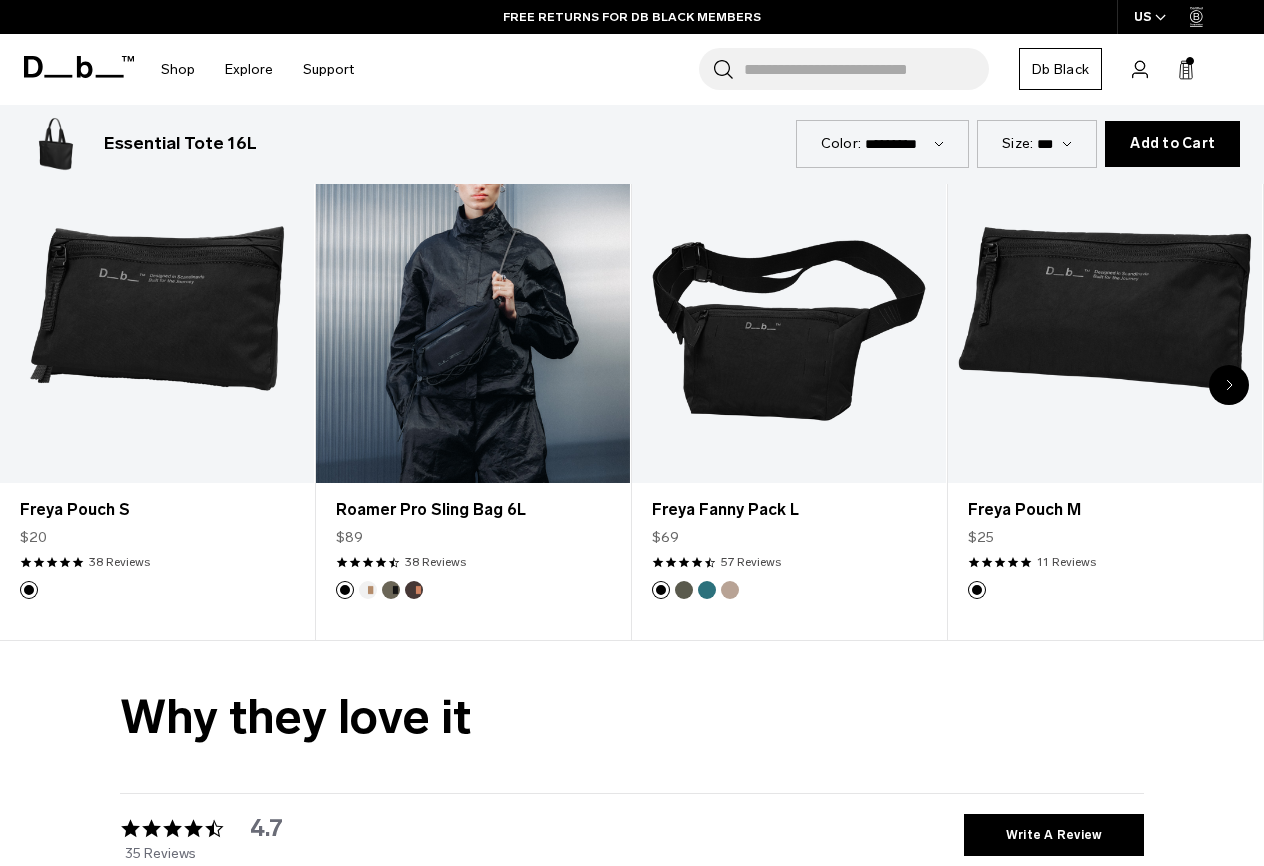 click on "Roamer Pro Sling Bag 6L
$89
4.7 star rating      38 Reviews" at bounding box center (473, 532) 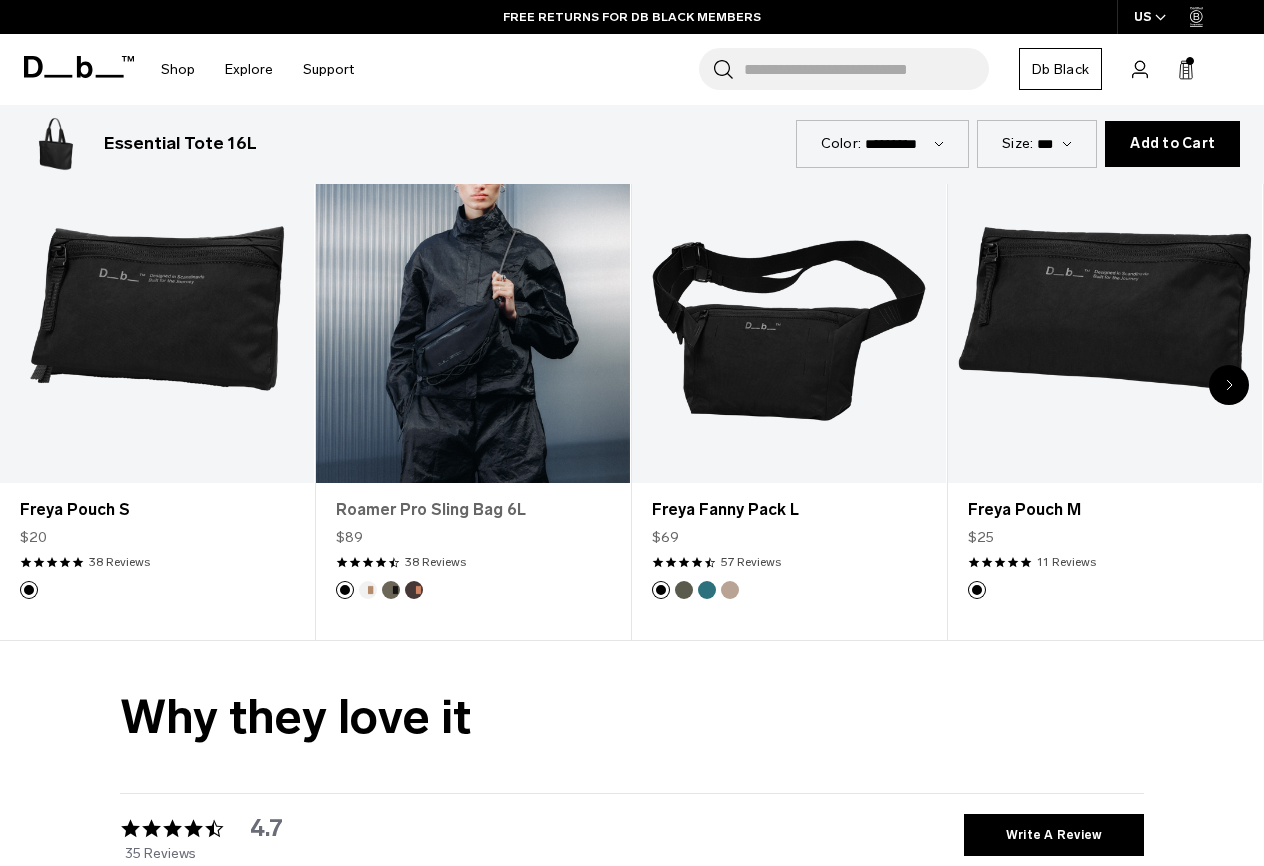 click on "Roamer Pro Sling Bag 6L" at bounding box center (473, 510) 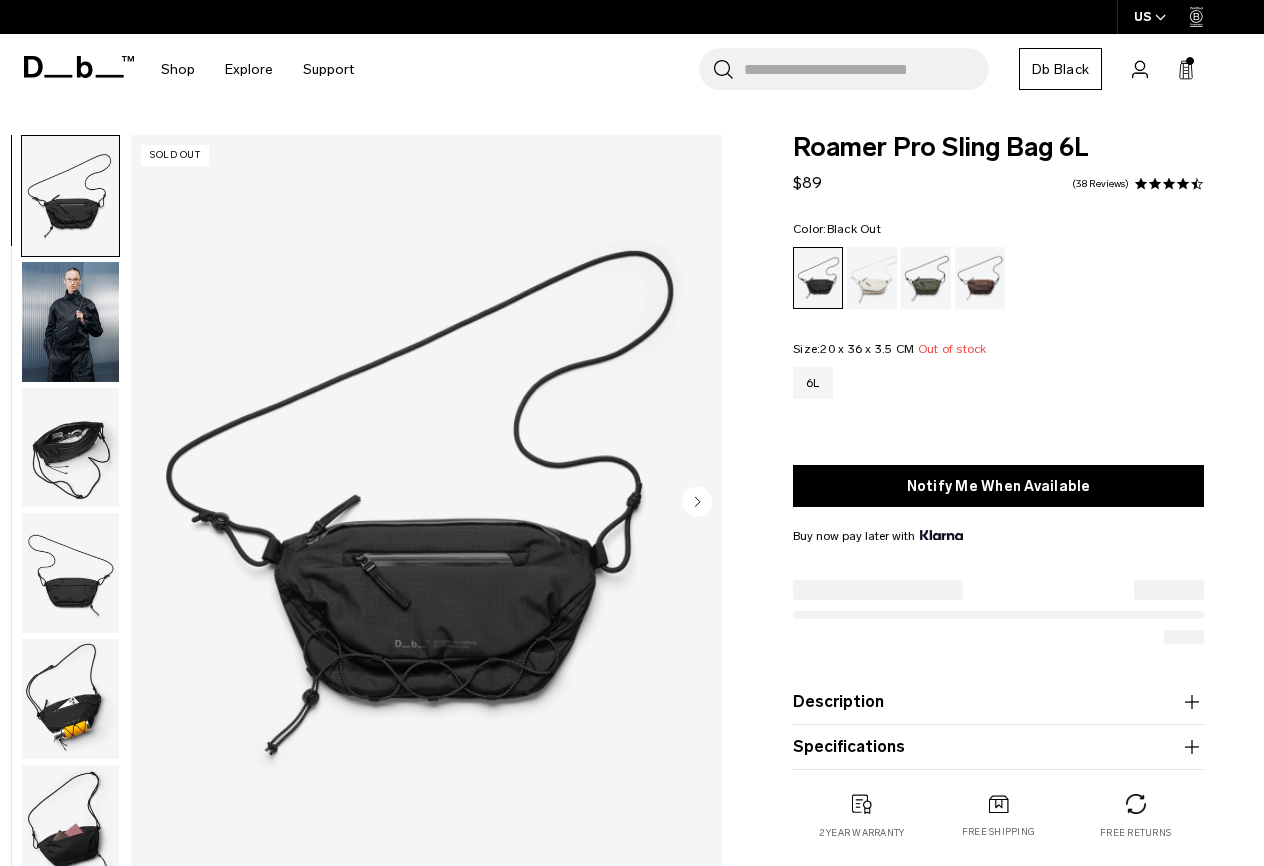 scroll, scrollTop: 0, scrollLeft: 0, axis: both 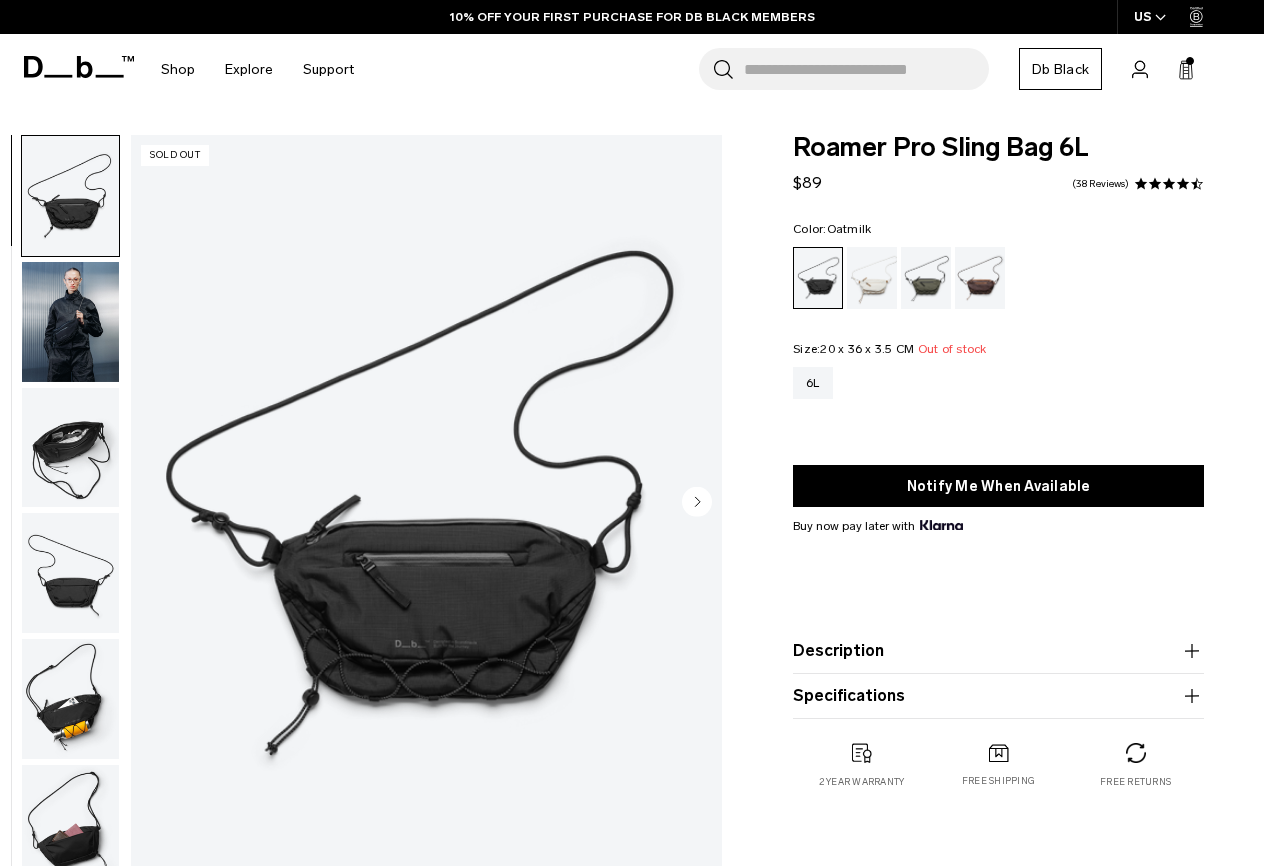 click at bounding box center [872, 278] 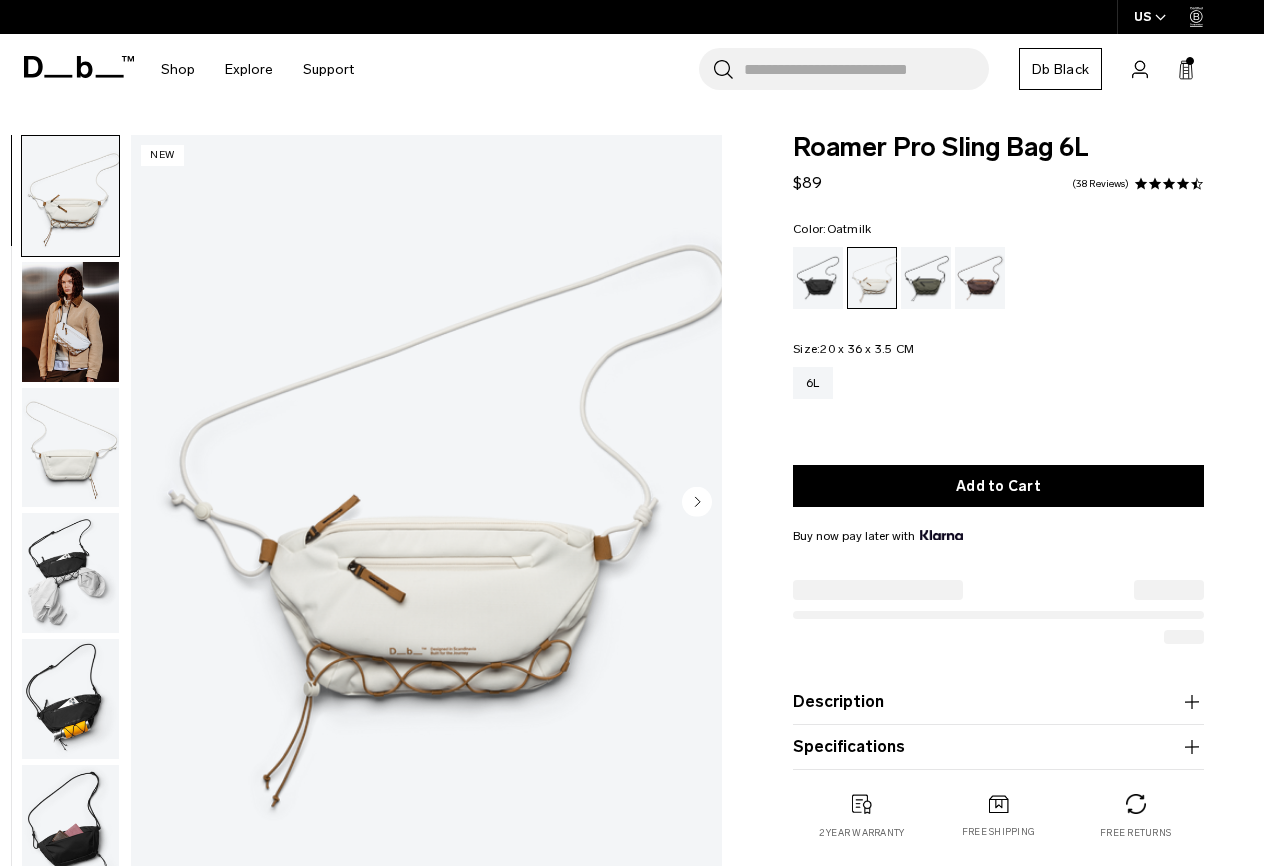 scroll, scrollTop: 0, scrollLeft: 0, axis: both 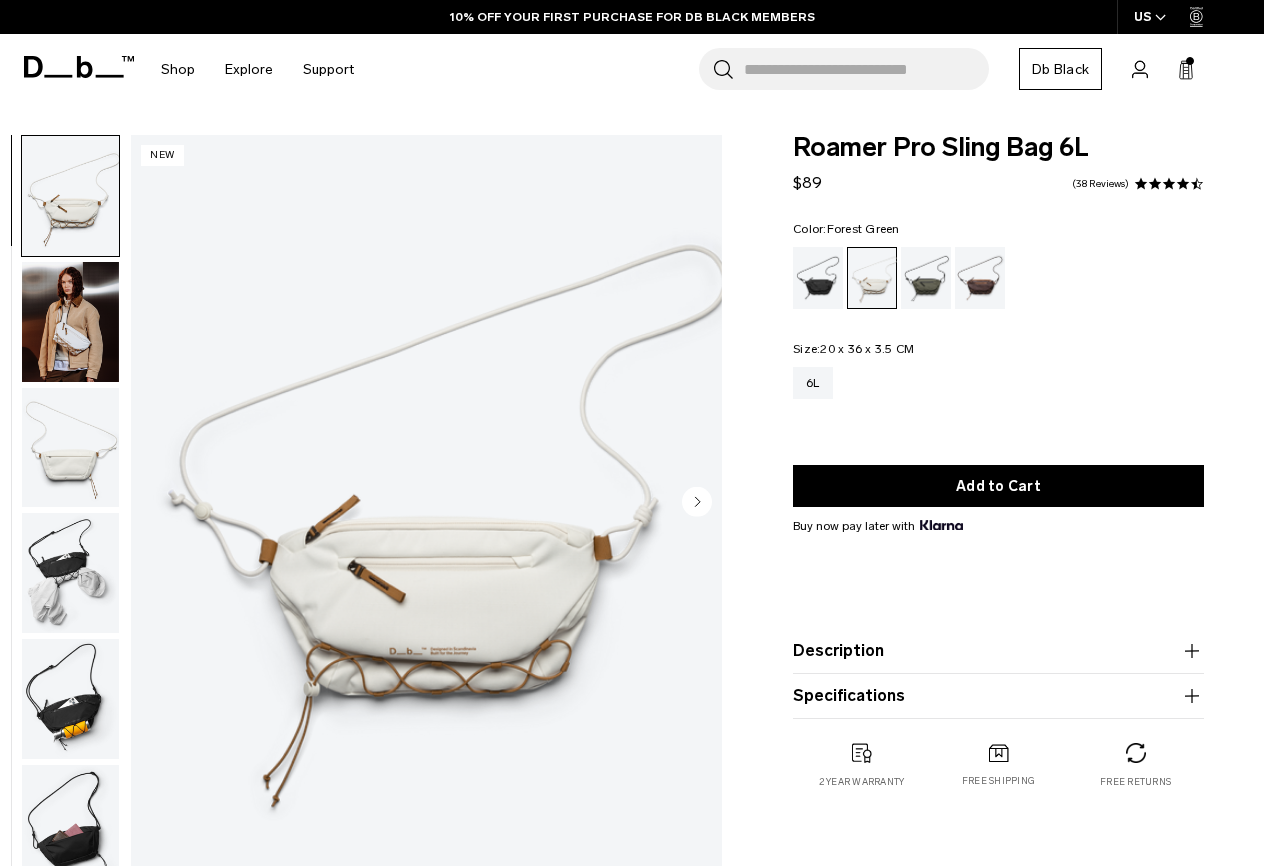 click at bounding box center [926, 278] 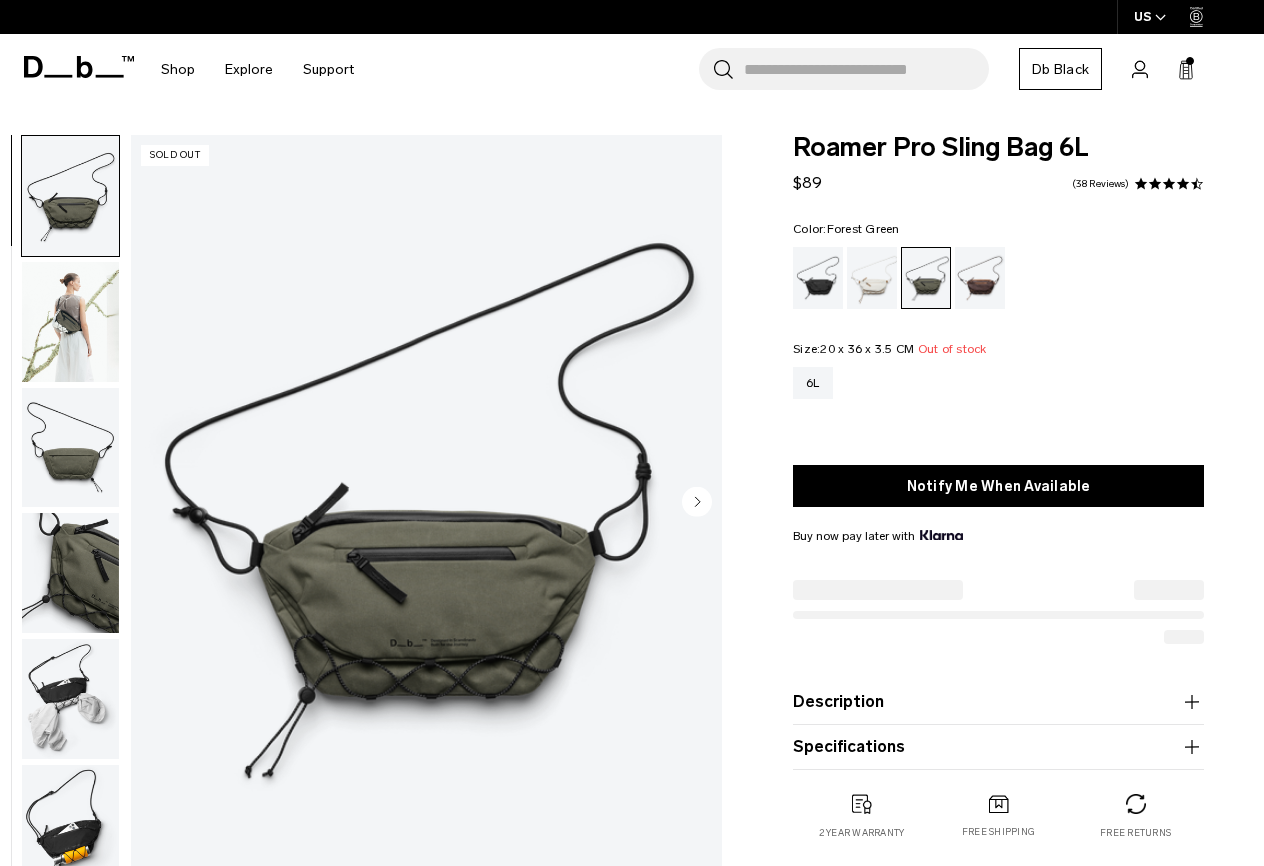 scroll, scrollTop: 0, scrollLeft: 0, axis: both 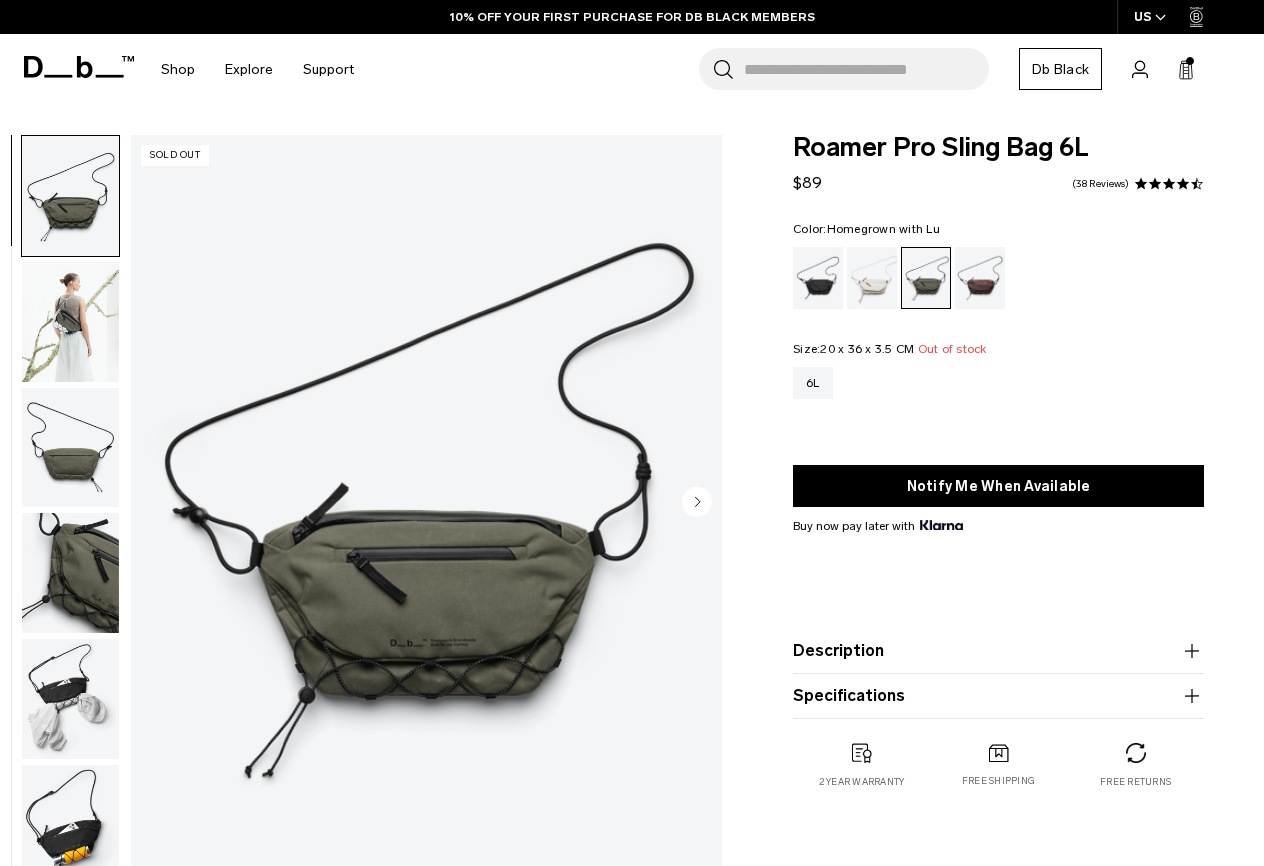 click at bounding box center [980, 278] 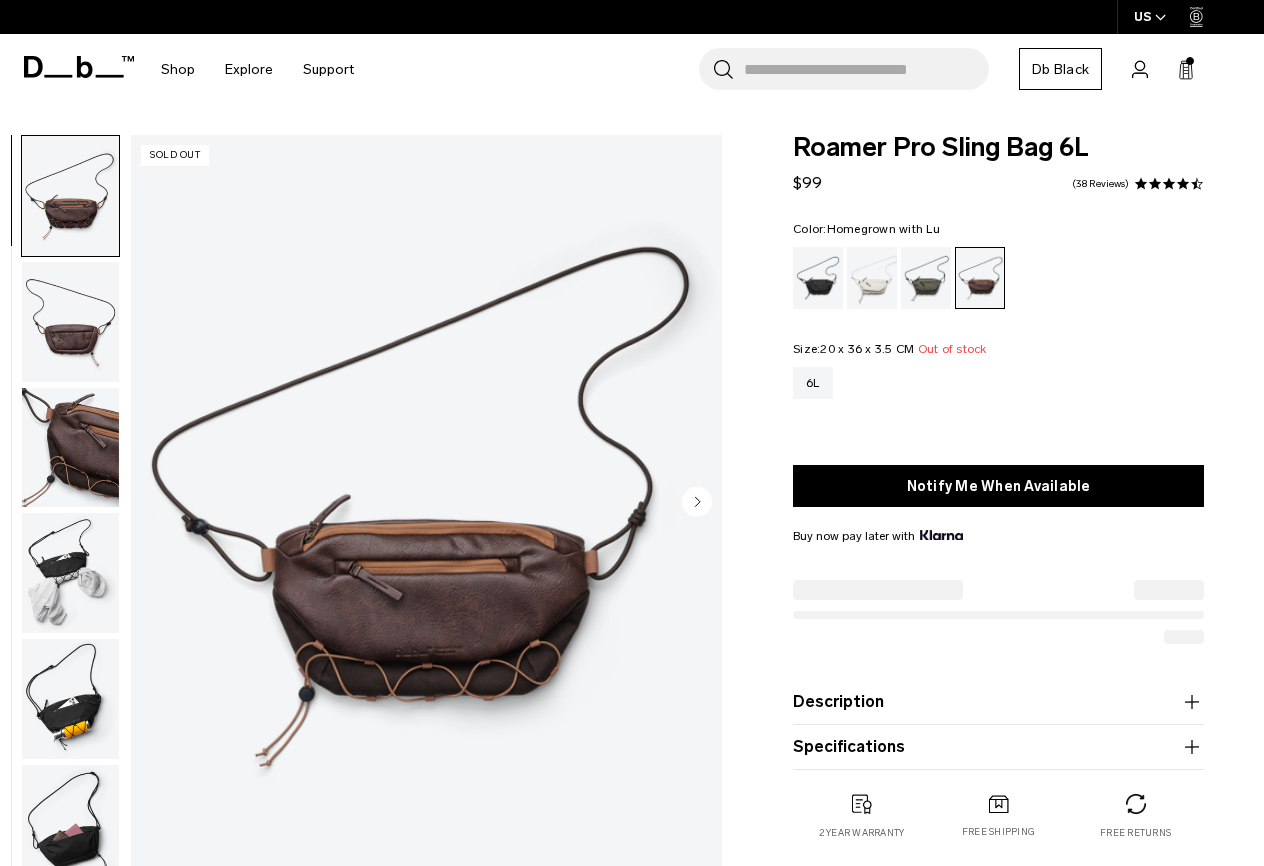 scroll, scrollTop: 0, scrollLeft: 0, axis: both 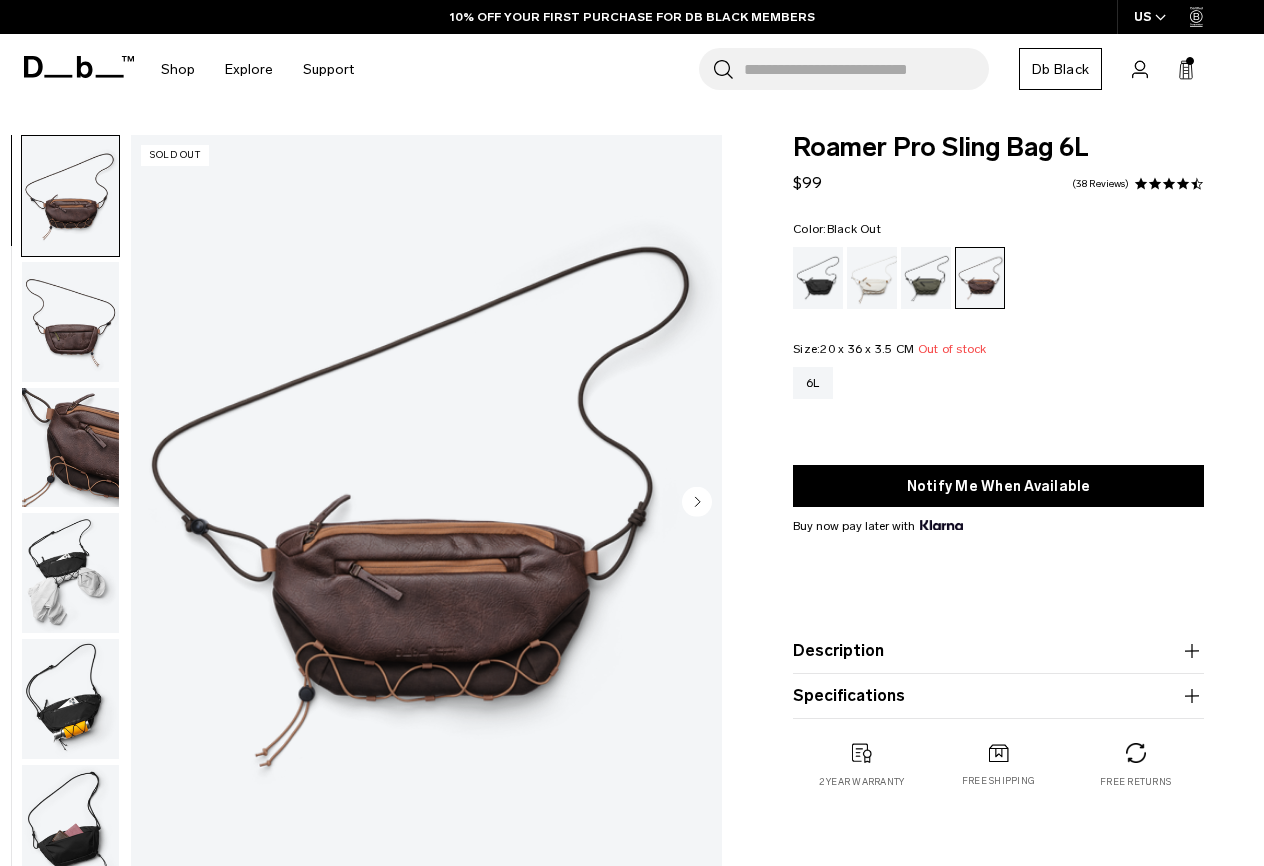 click at bounding box center (818, 278) 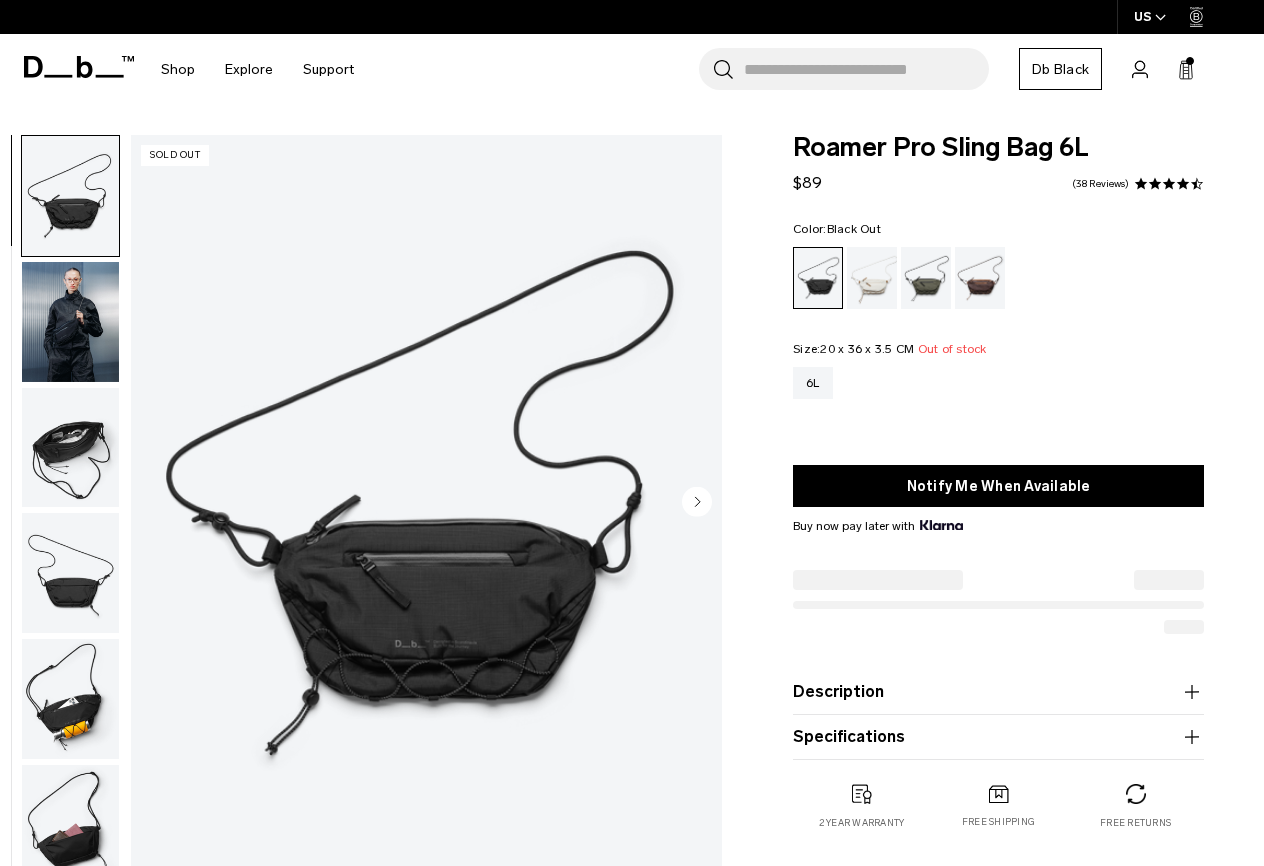 scroll, scrollTop: 0, scrollLeft: 0, axis: both 